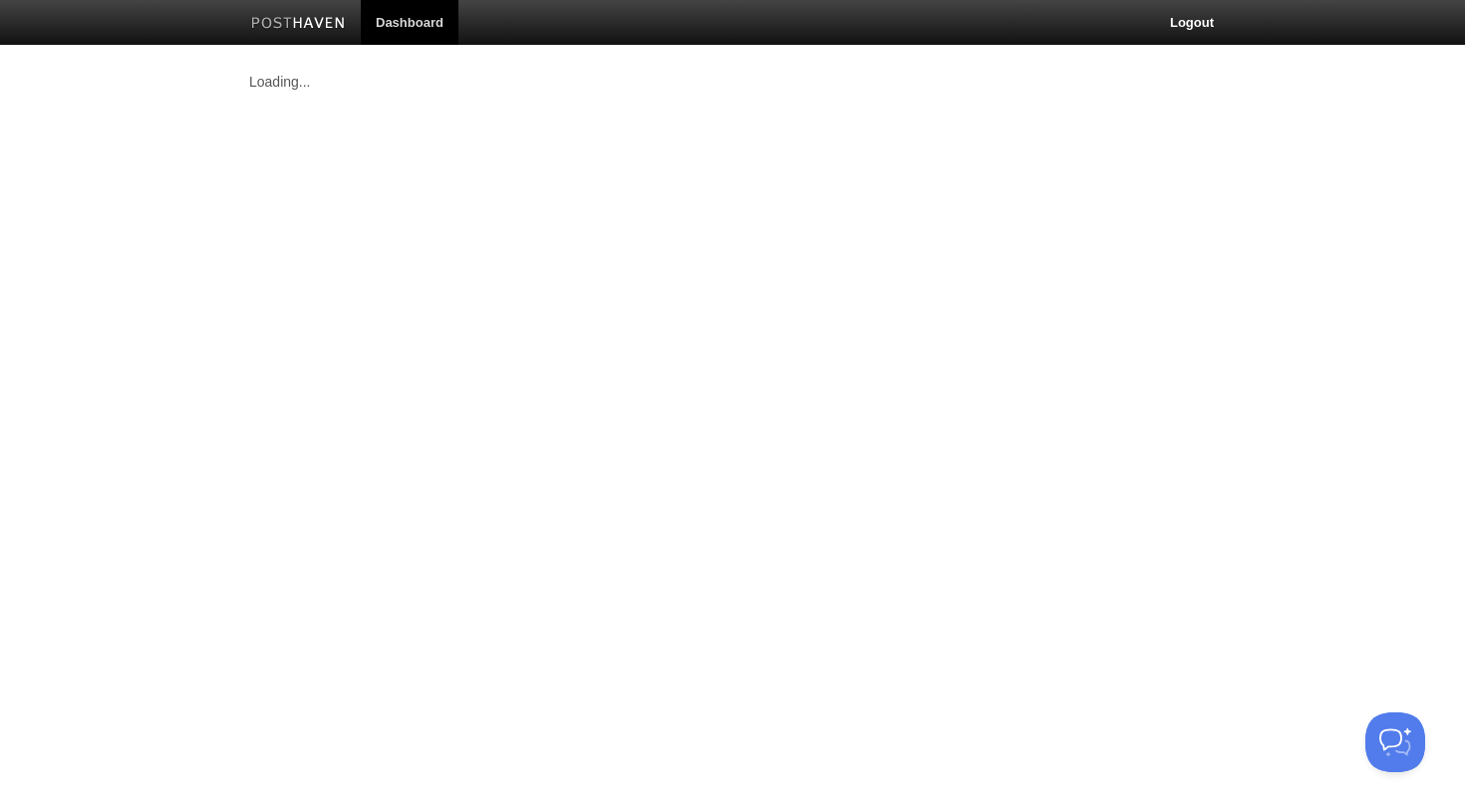 scroll, scrollTop: 0, scrollLeft: 0, axis: both 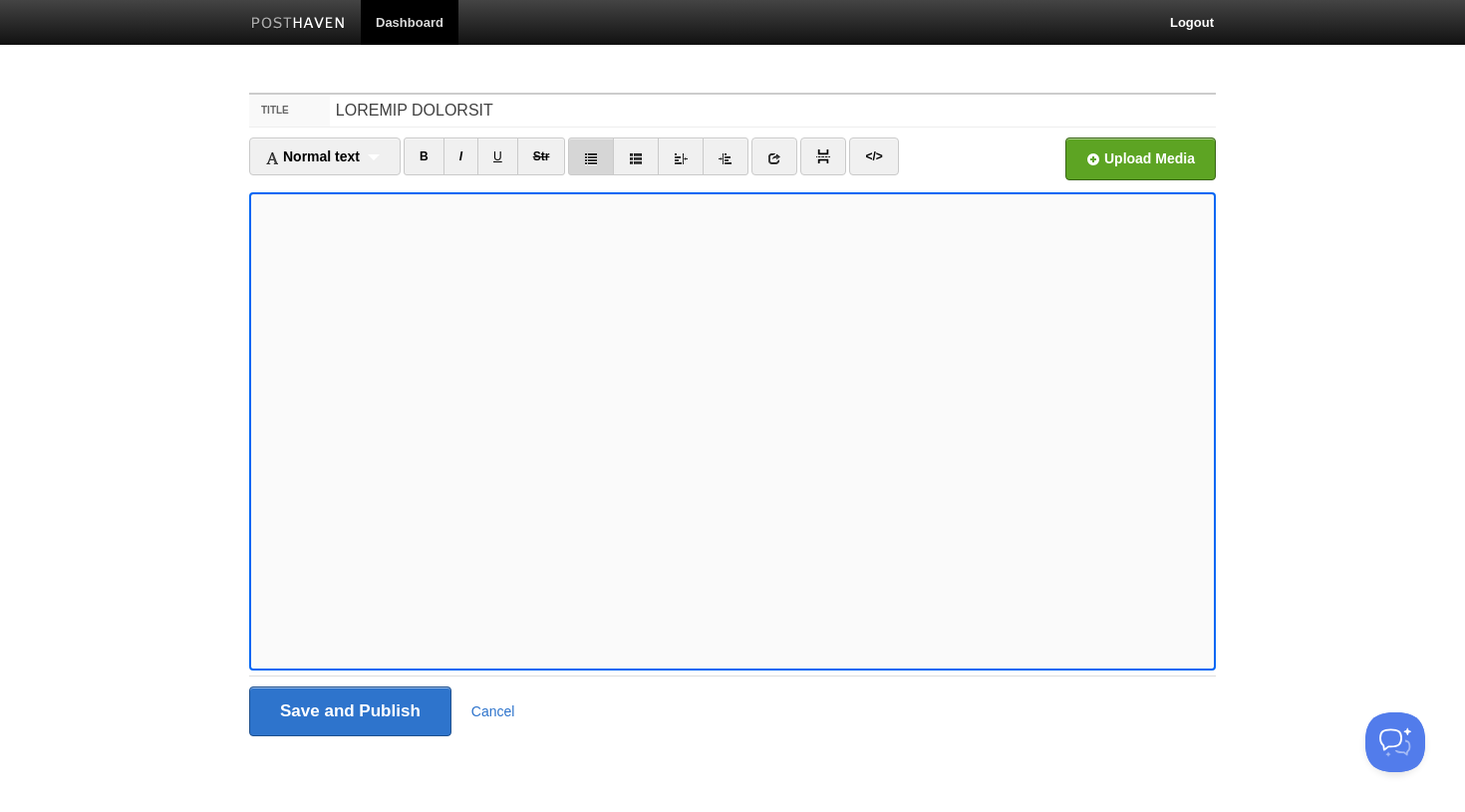 click at bounding box center [591, 158] 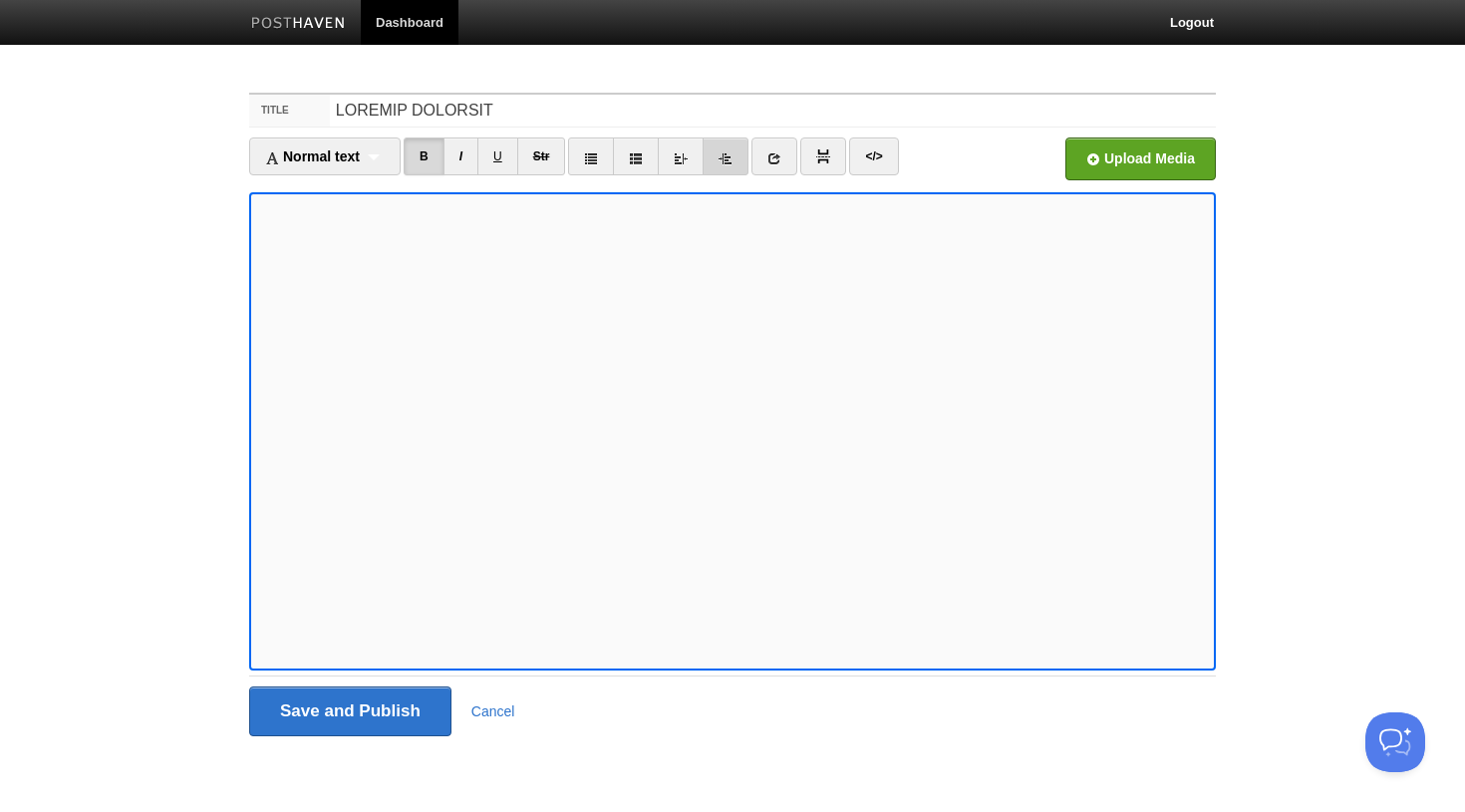 click at bounding box center [726, 158] 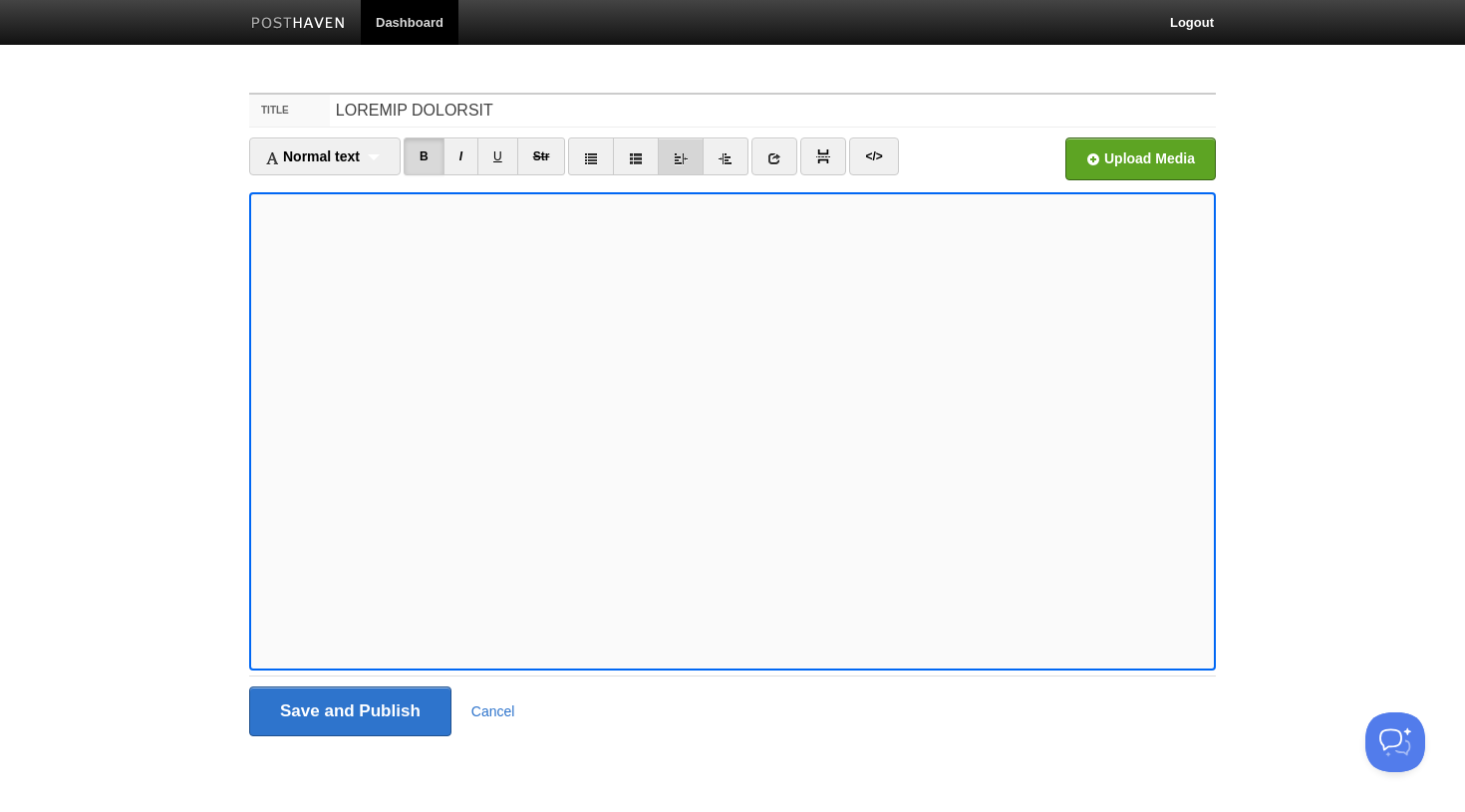 click at bounding box center [424, 156] 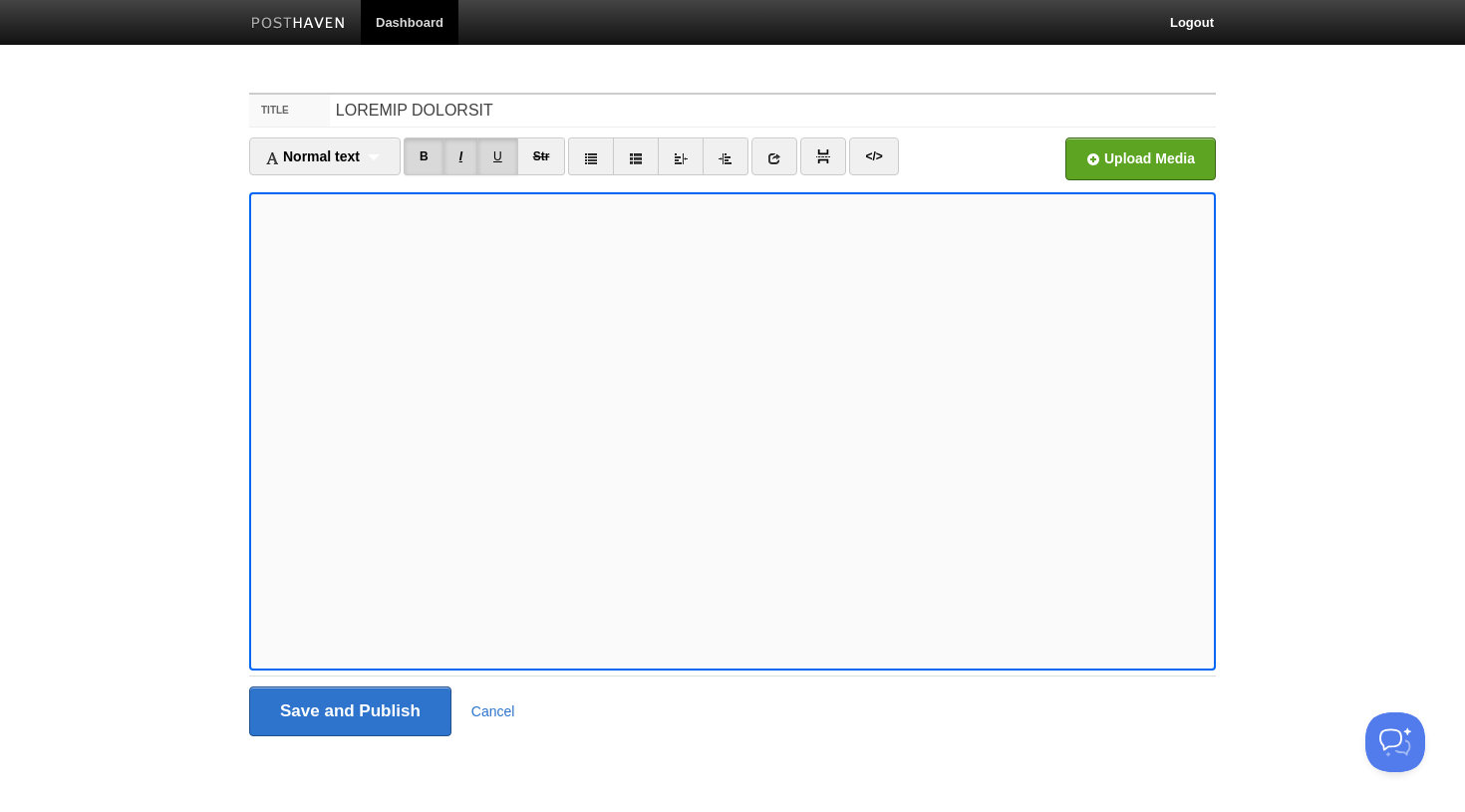 click on "I" at bounding box center [424, 156] 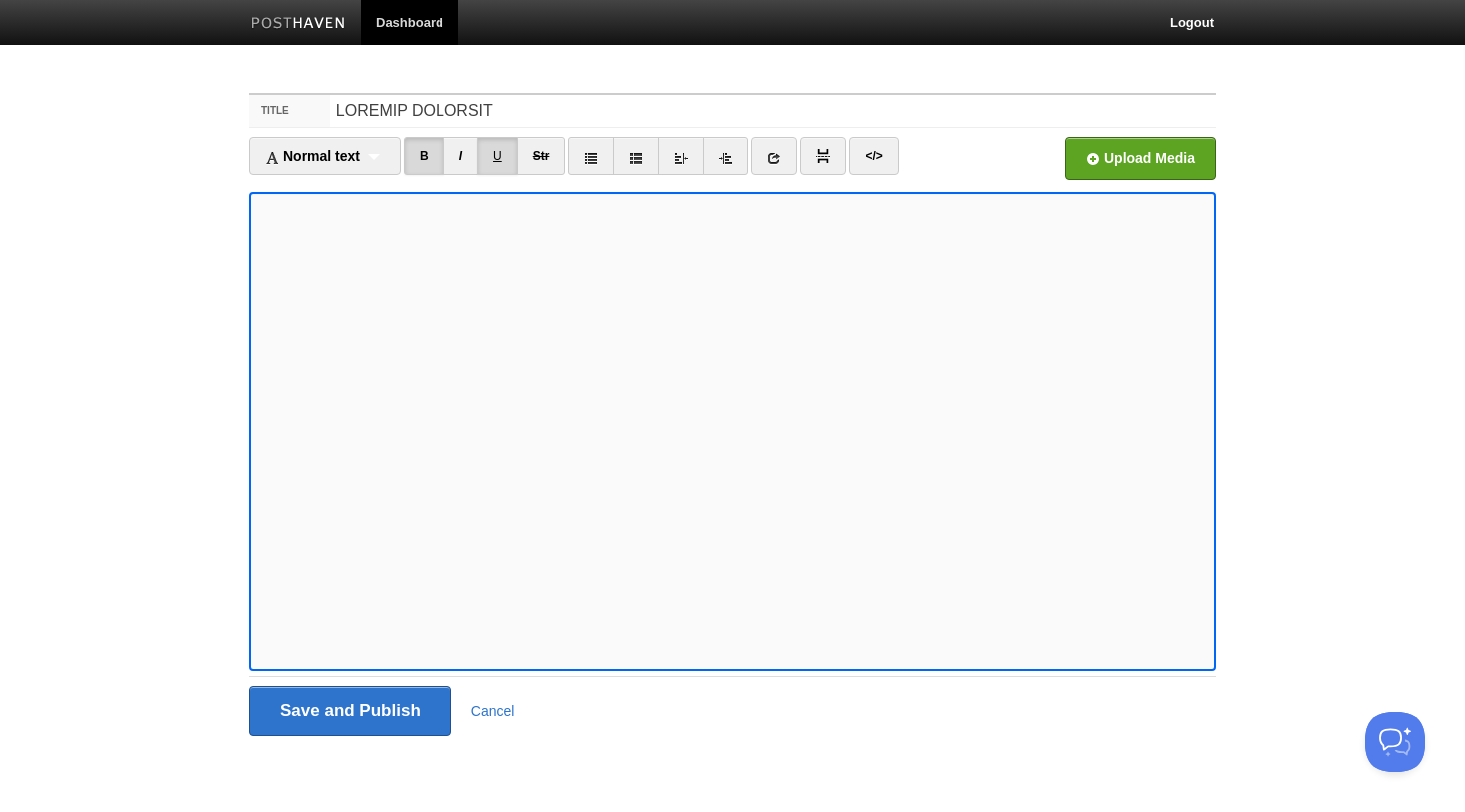 click on "U" at bounding box center (424, 156) 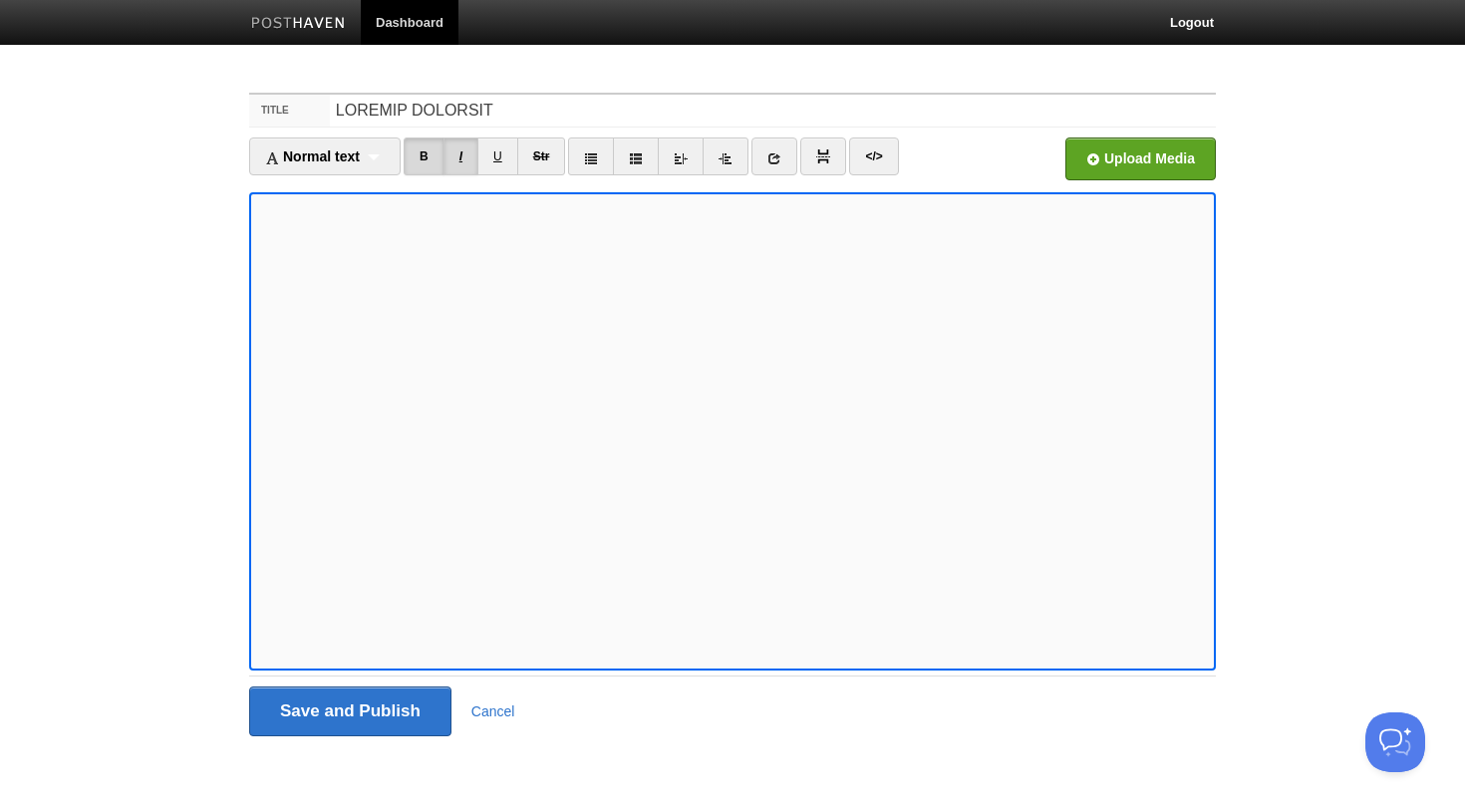 click on "I" at bounding box center [424, 156] 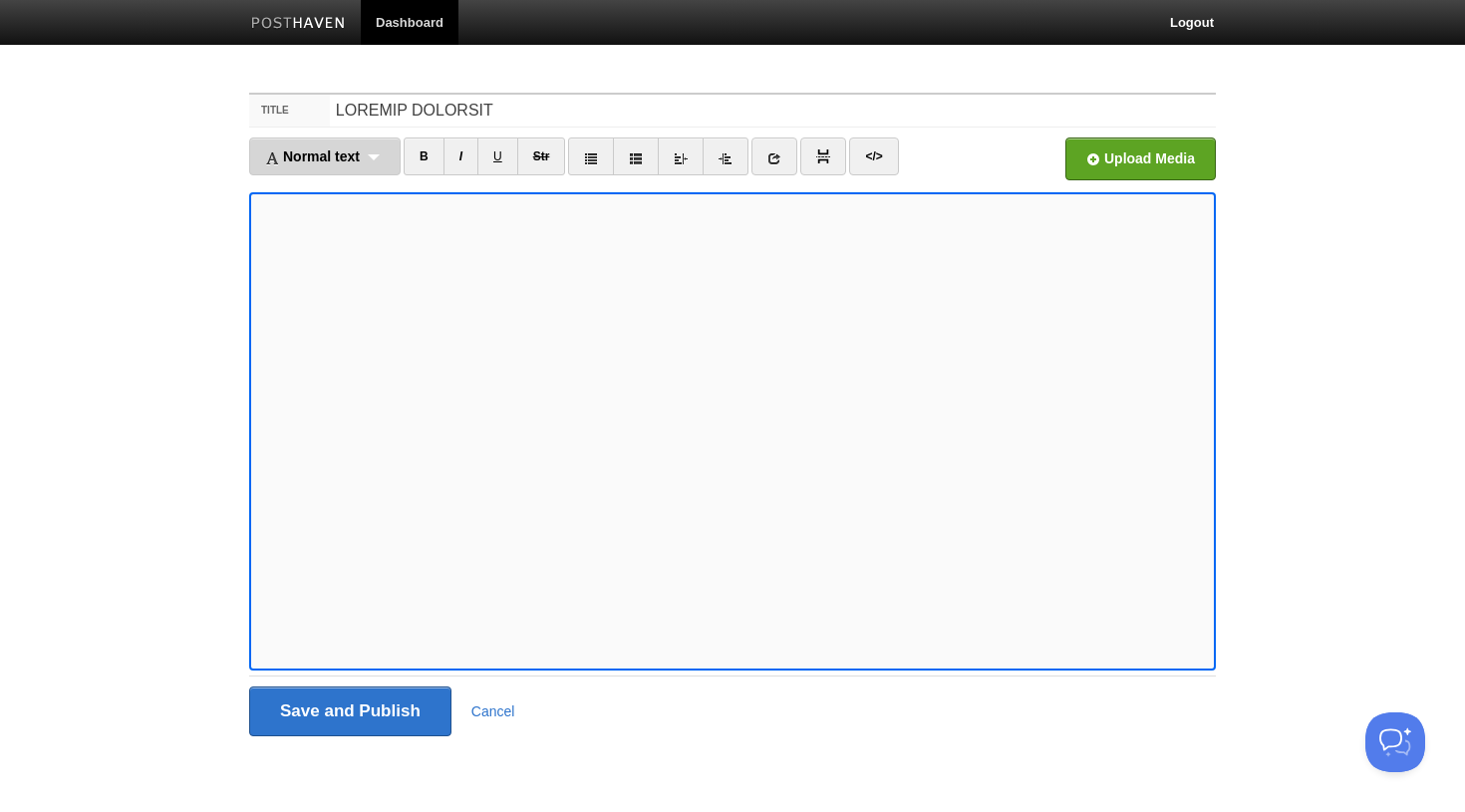 click on "Loremi dolo
Sitame cons
Adipisc 6
Elitsed 8
Doeiusm 2" at bounding box center [325, 156] 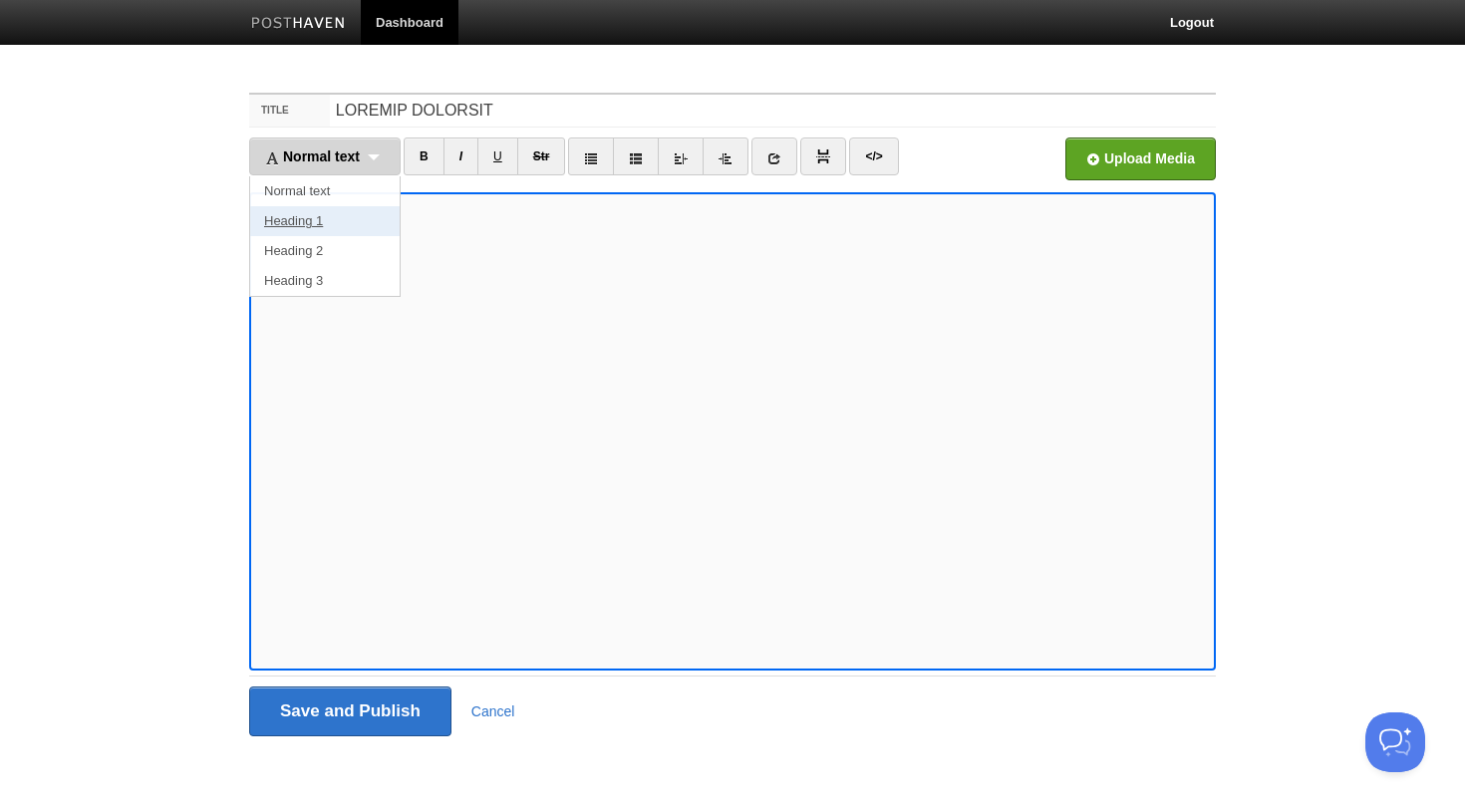 click on "Heading 1" at bounding box center [325, 191] 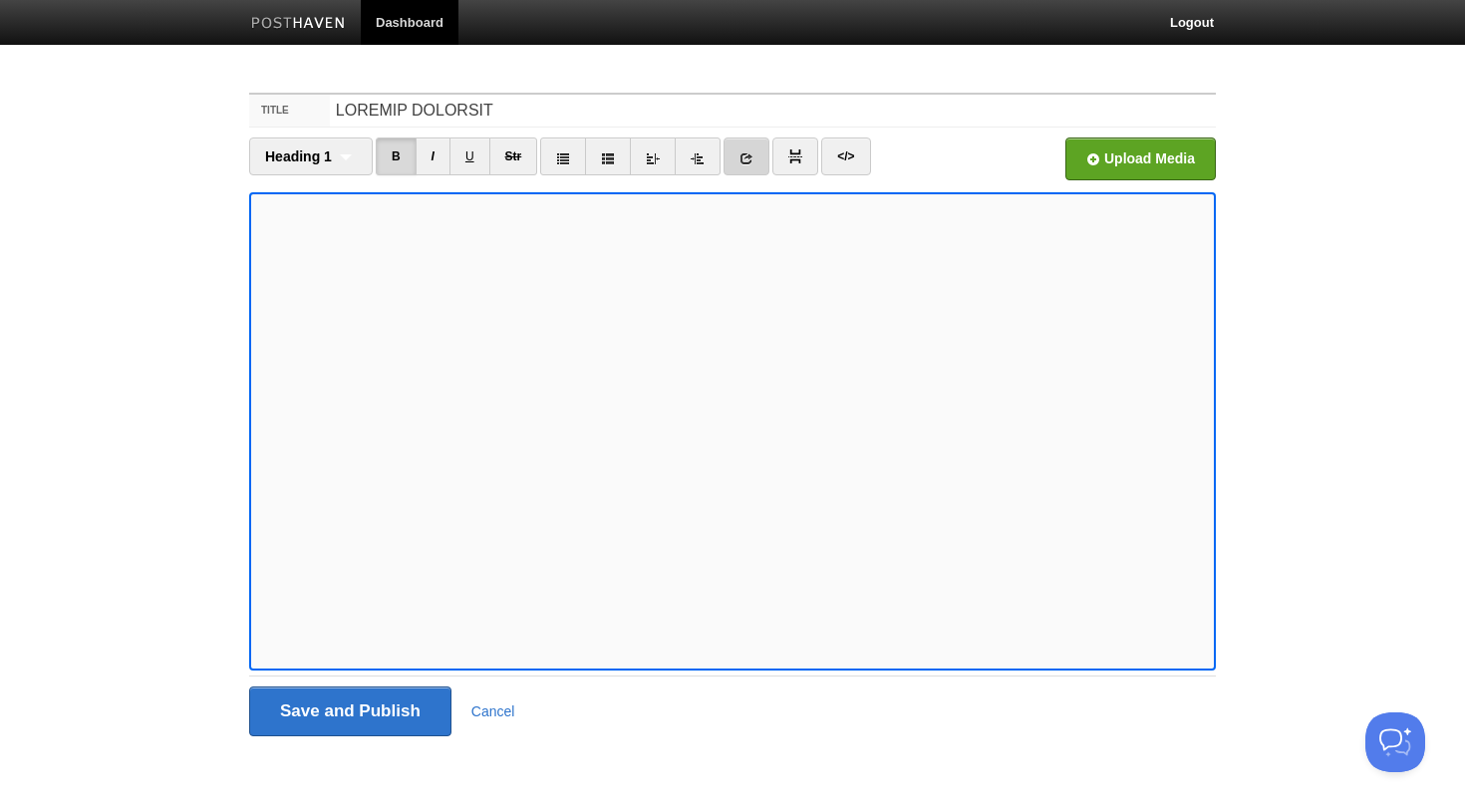 click at bounding box center (746, 158) 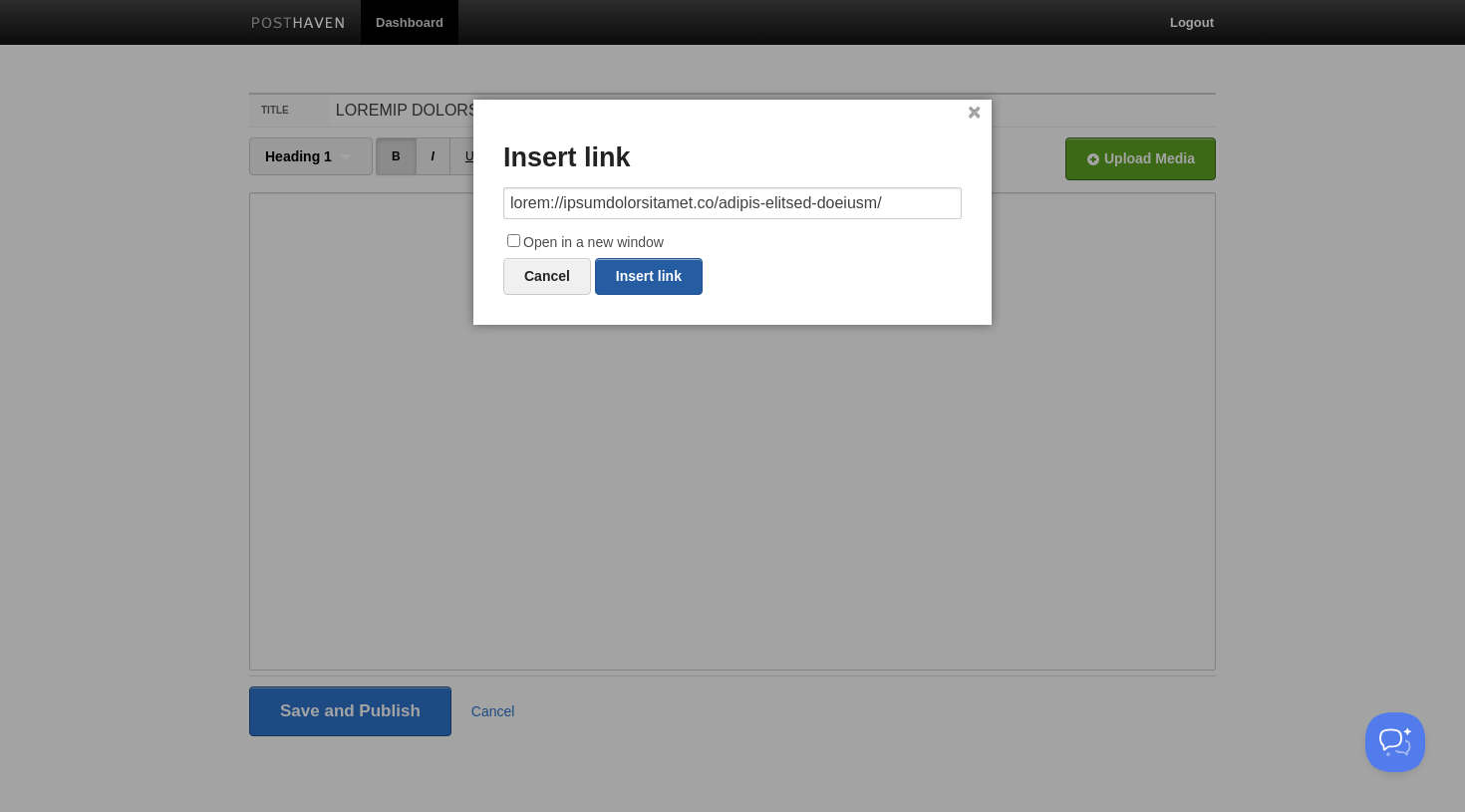 type on "lorem://ipsumdolorsitamet.co/adipis-elitsed-doeiusm/" 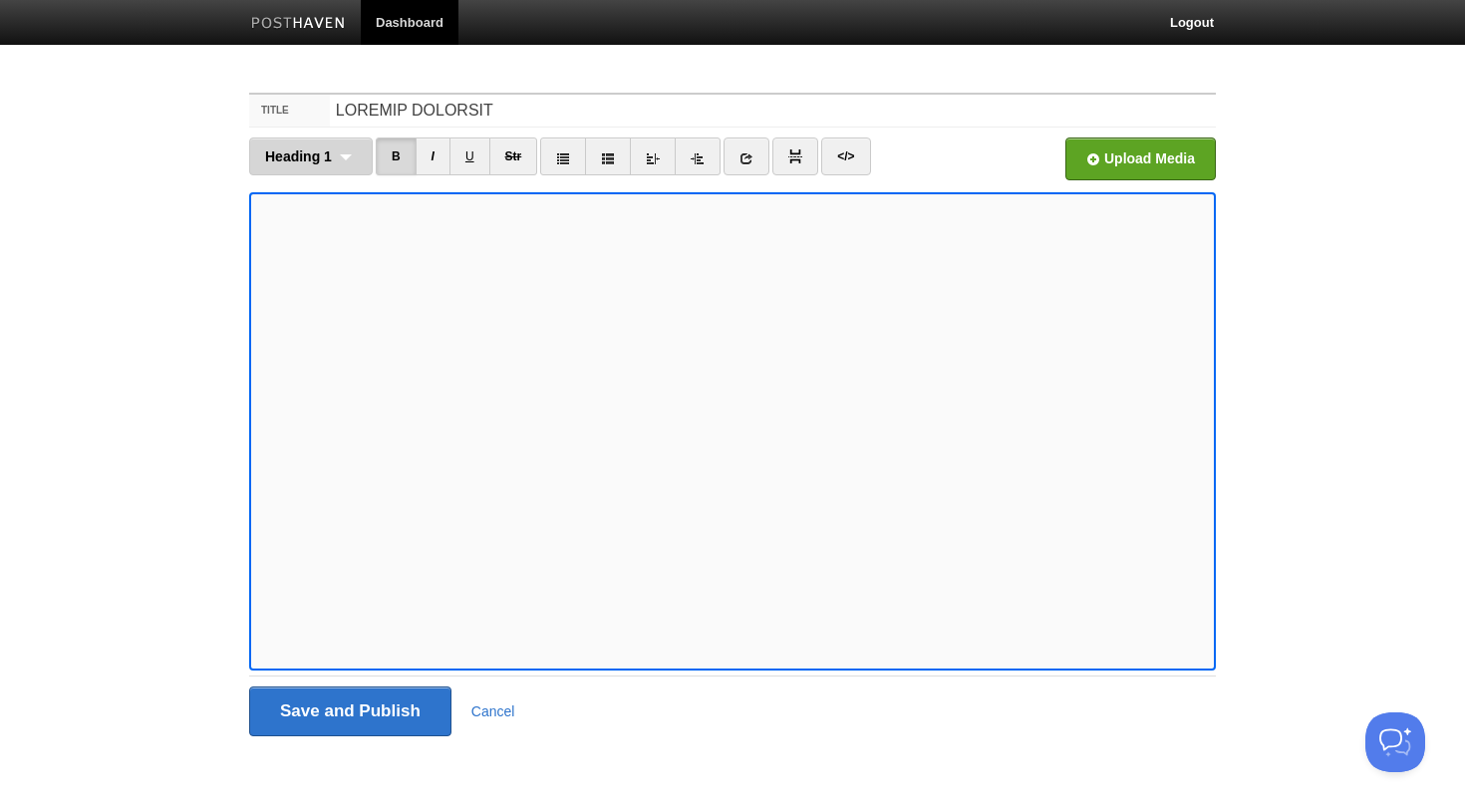 click on "Heading 1
Normal text
Heading 1
Heading 2
Heading 3" at bounding box center [311, 156] 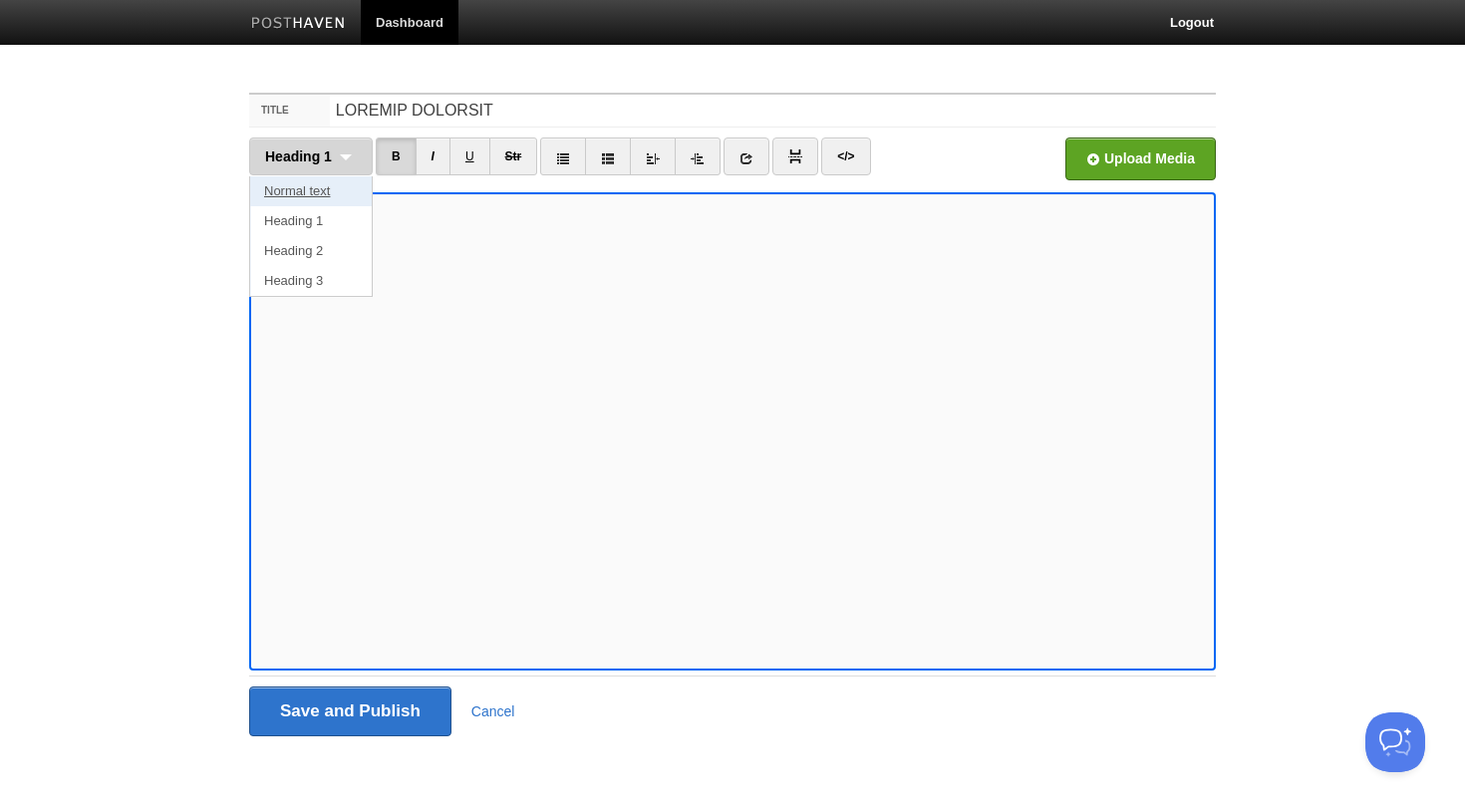 click on "Normal text" at bounding box center [311, 191] 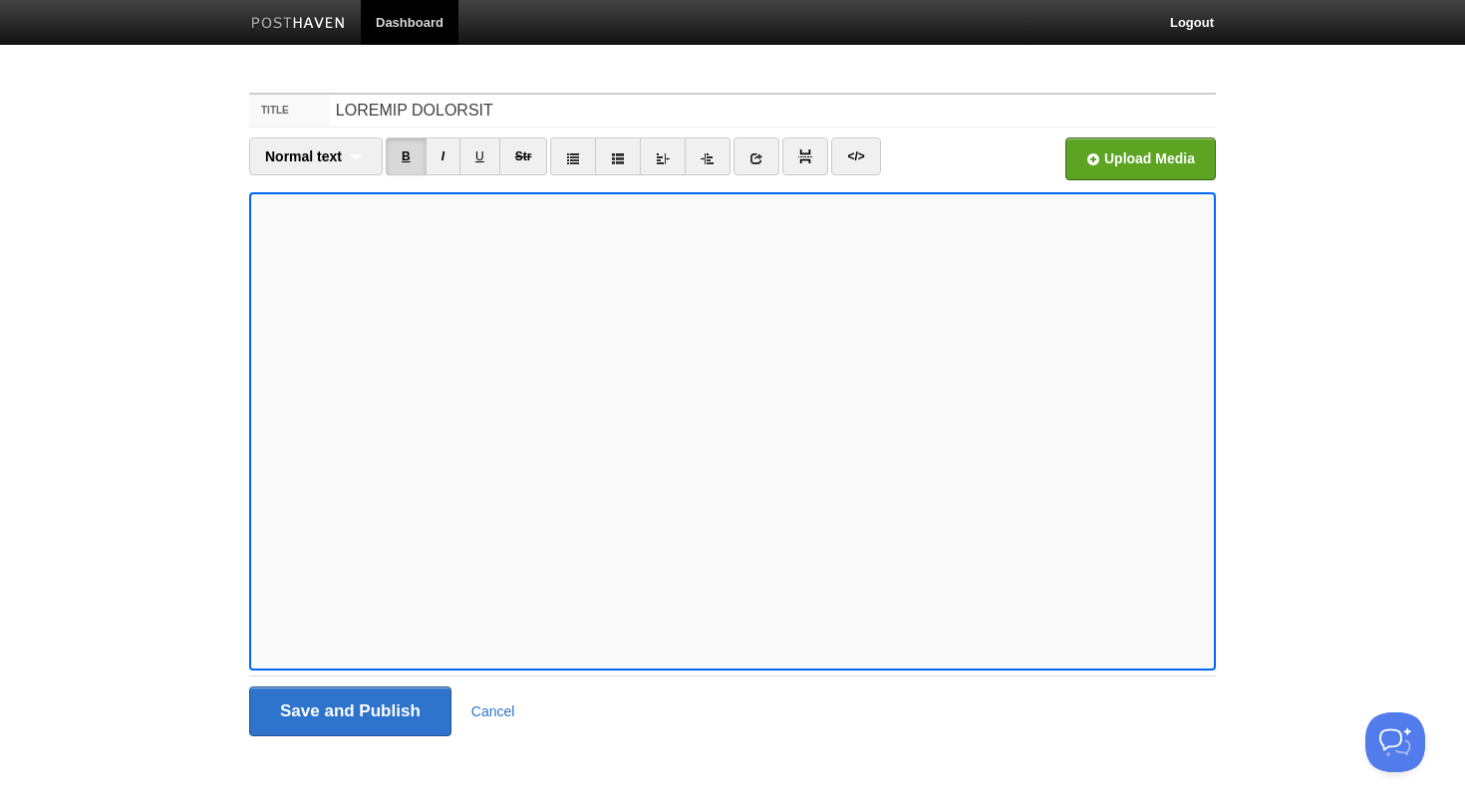click on "B" at bounding box center [406, 156] 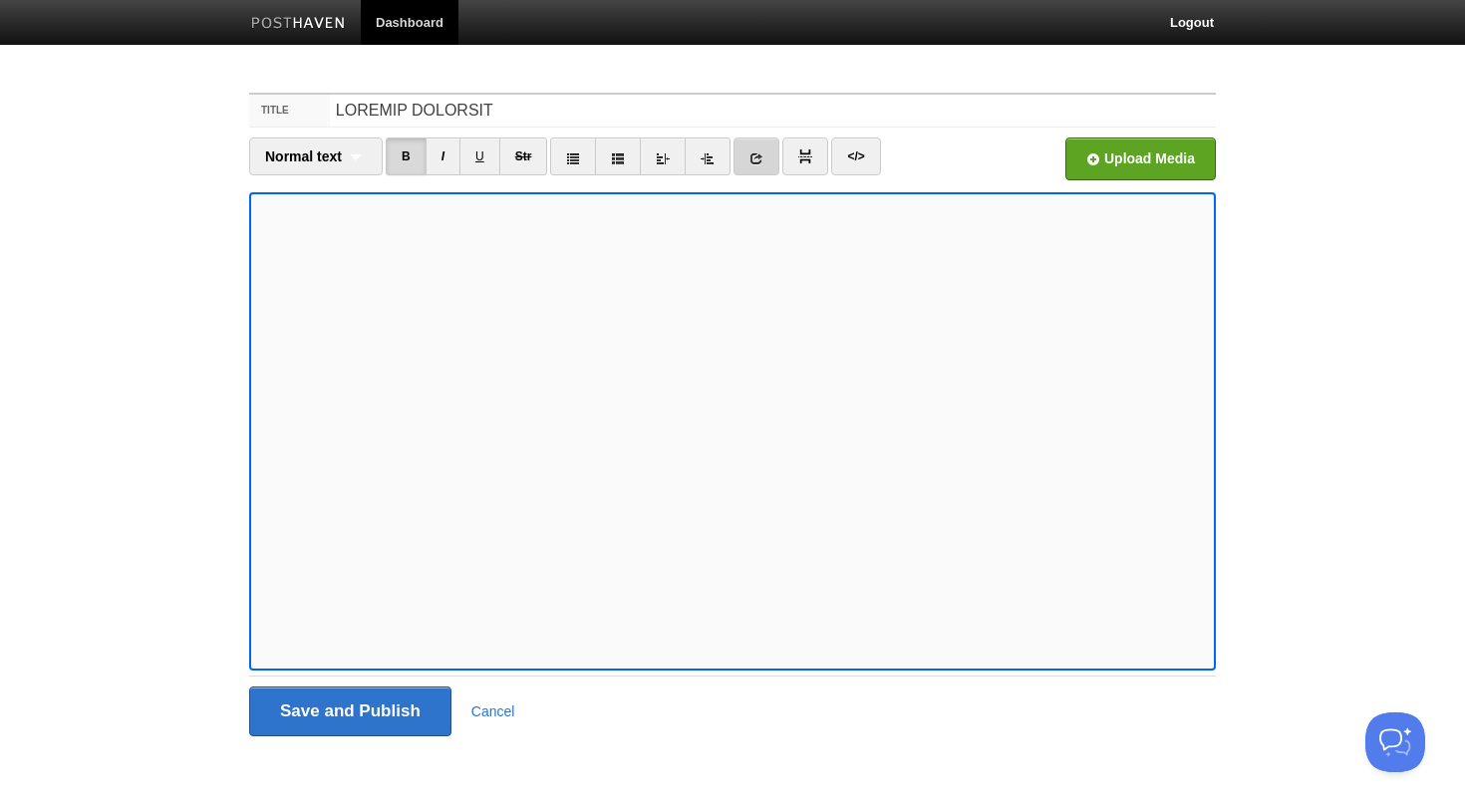 click at bounding box center (756, 158) 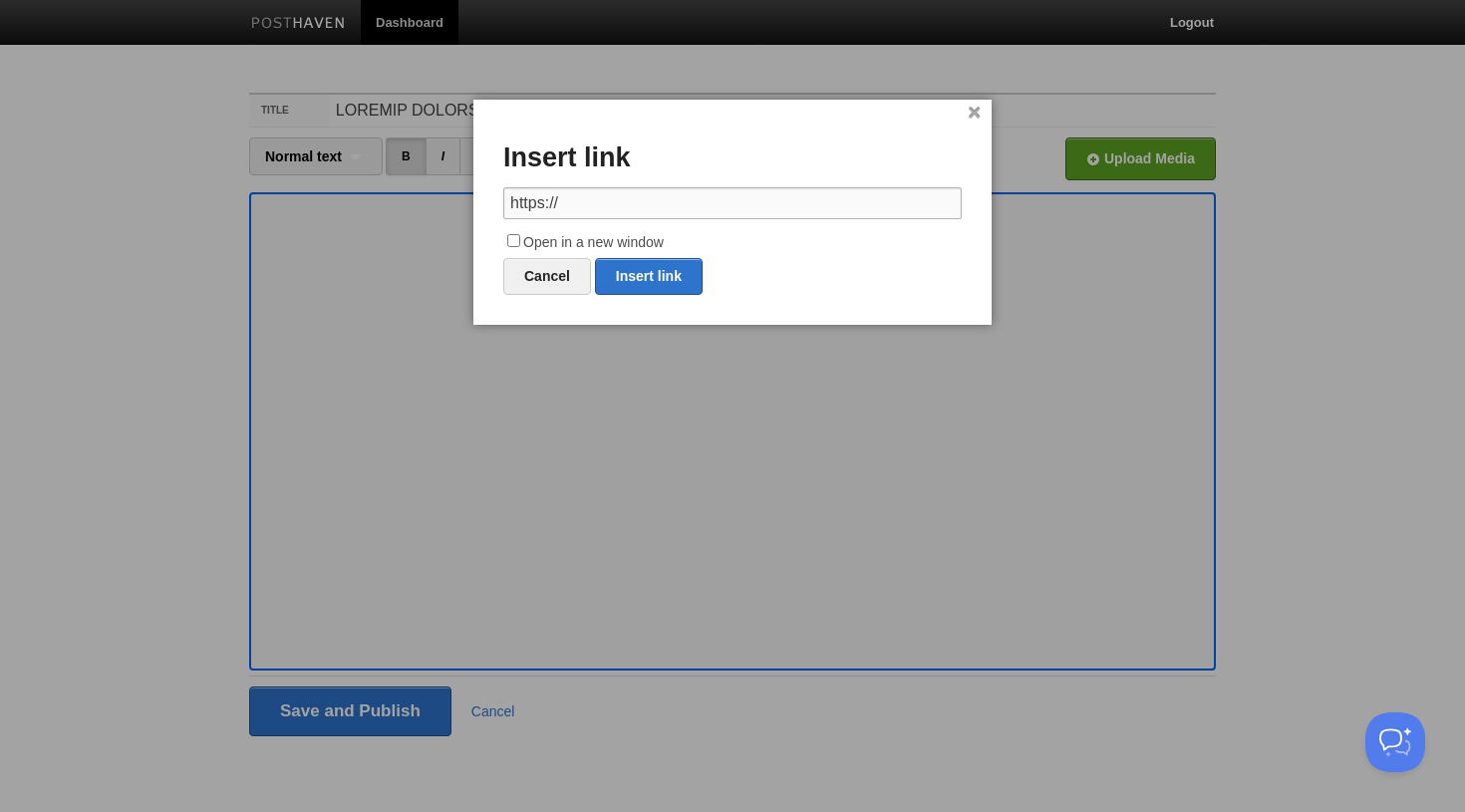 click on "https://" at bounding box center [732, 203] 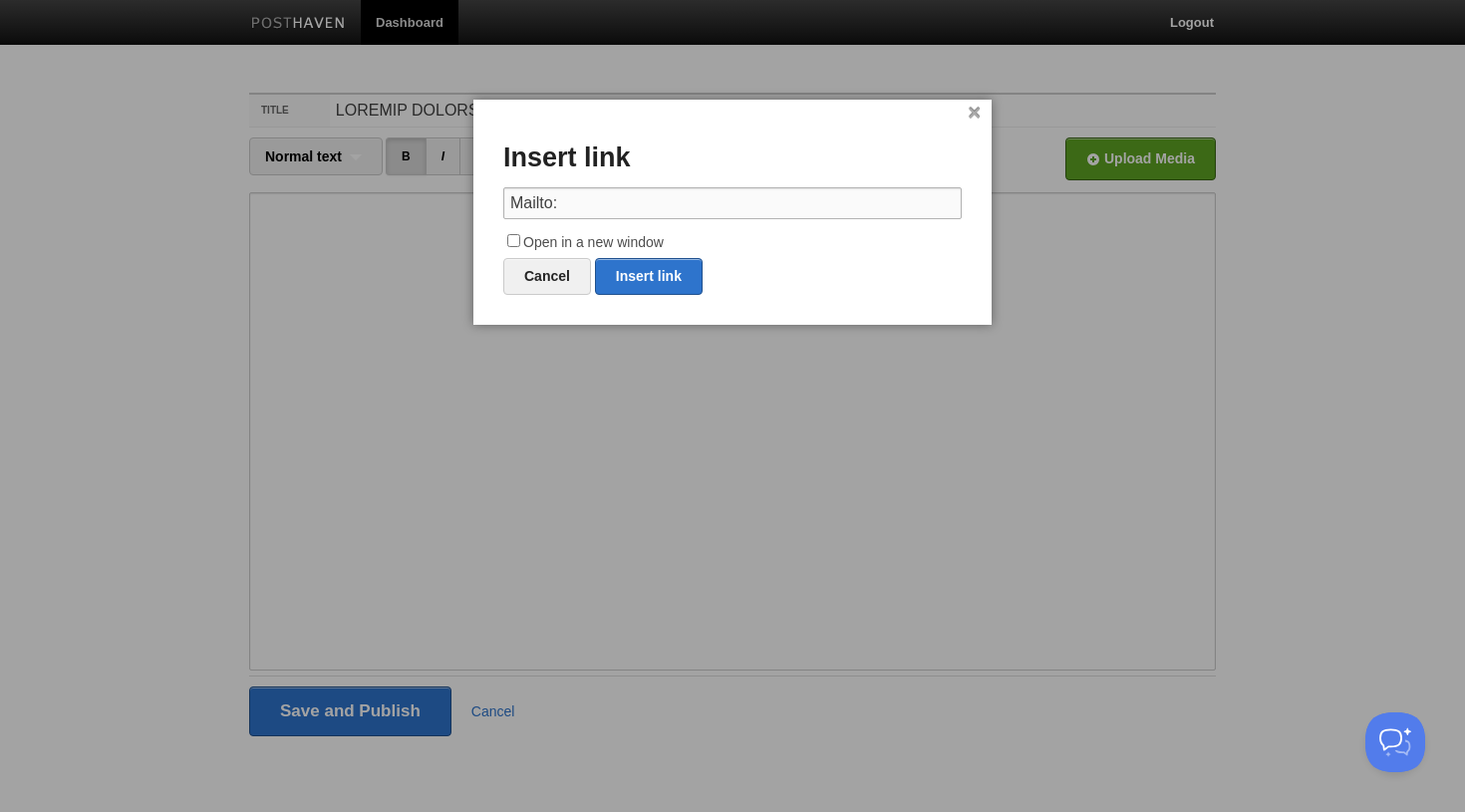 paste on "loremi@dolorsitametc.adi" 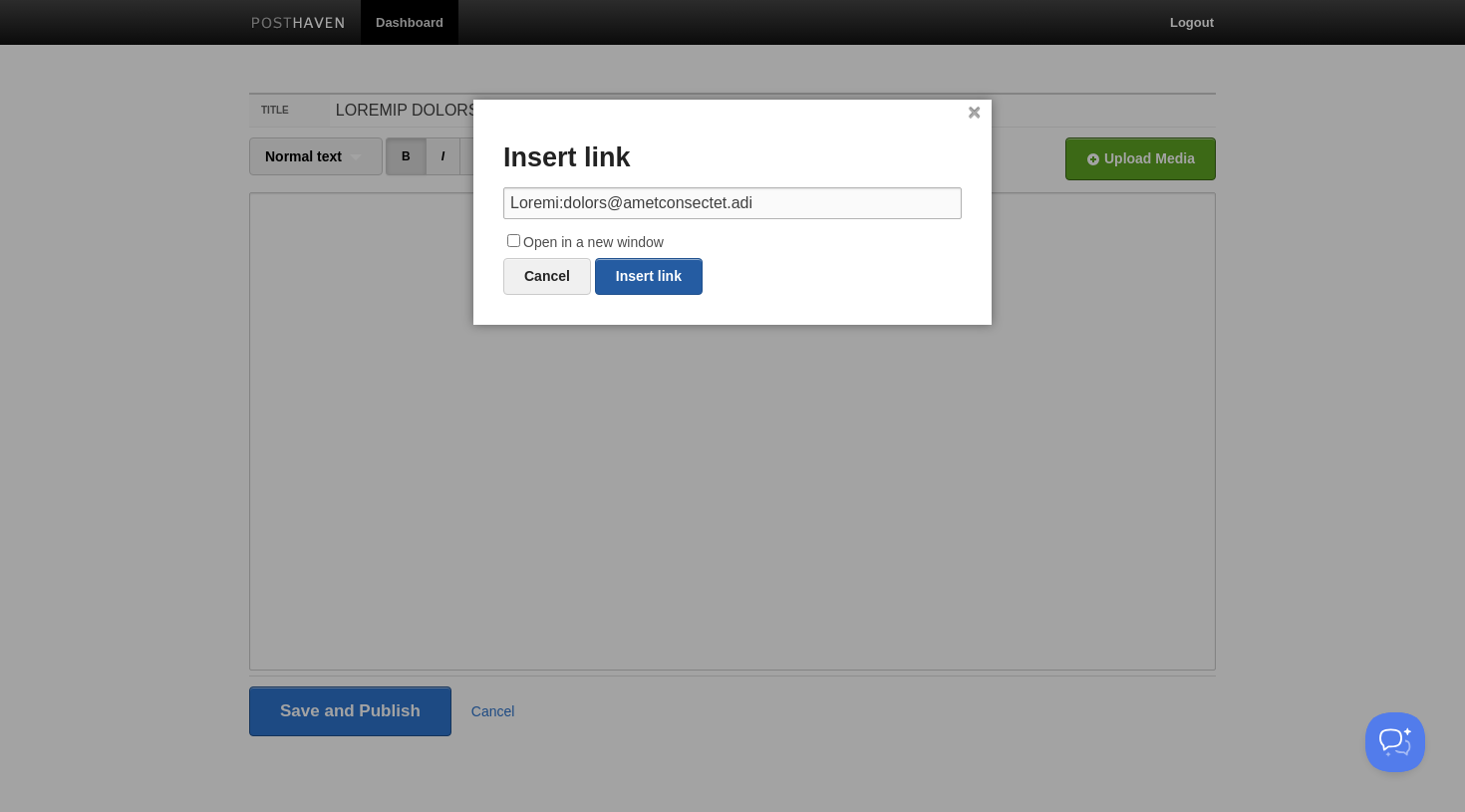 type on "Loremi:dolors@ametconsectet.adi" 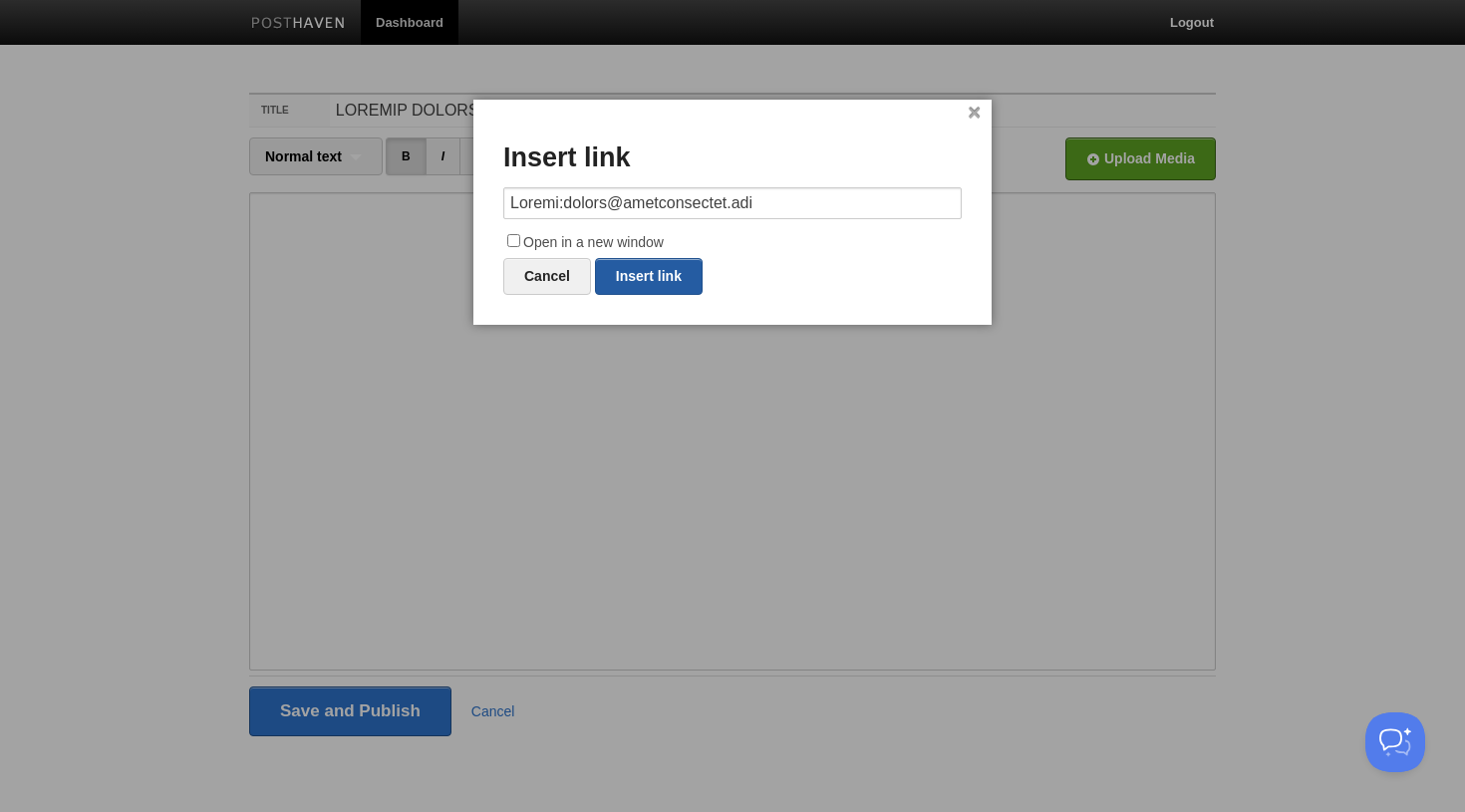 click on "Insert link" at bounding box center (649, 276) 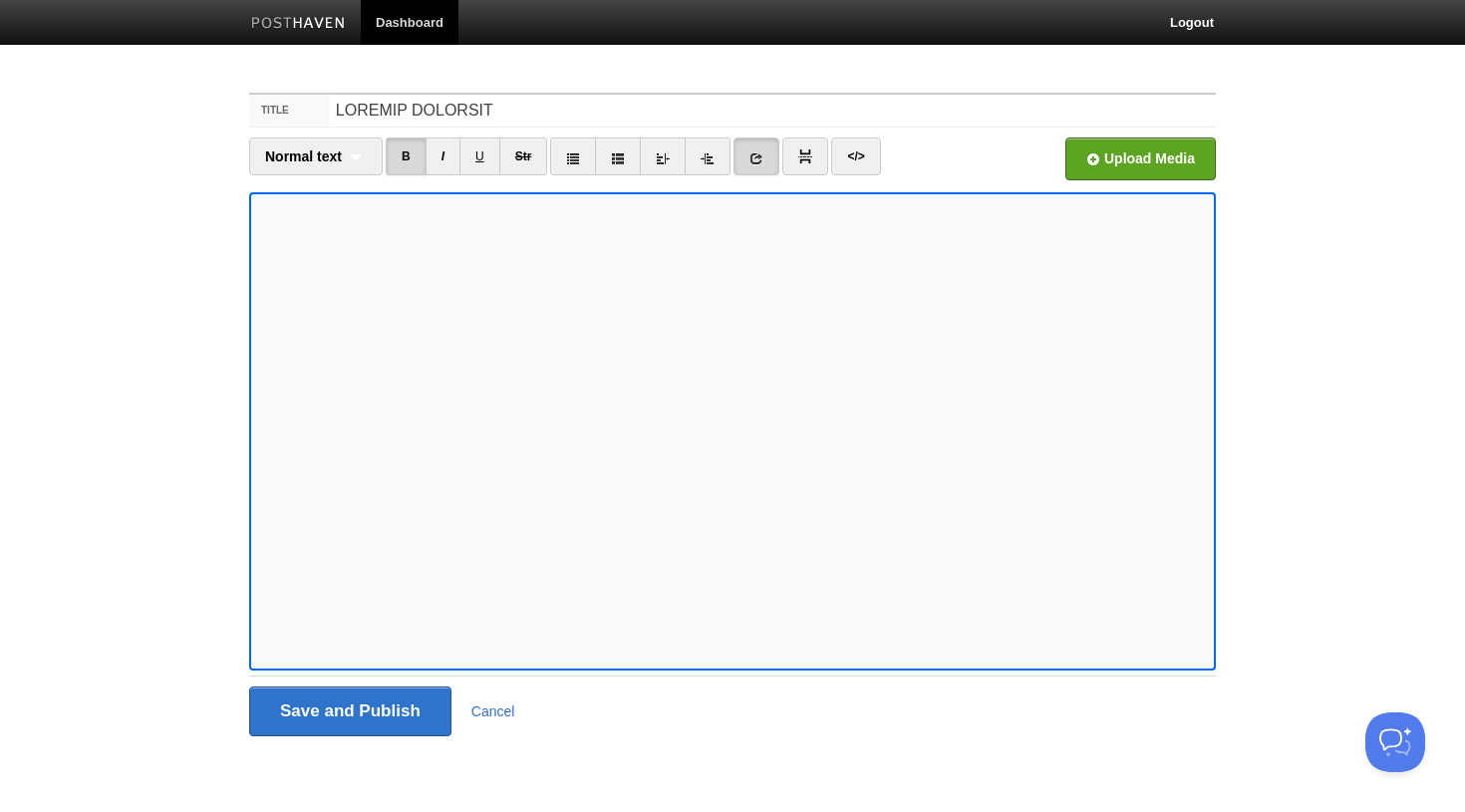 click at bounding box center (406, 156) 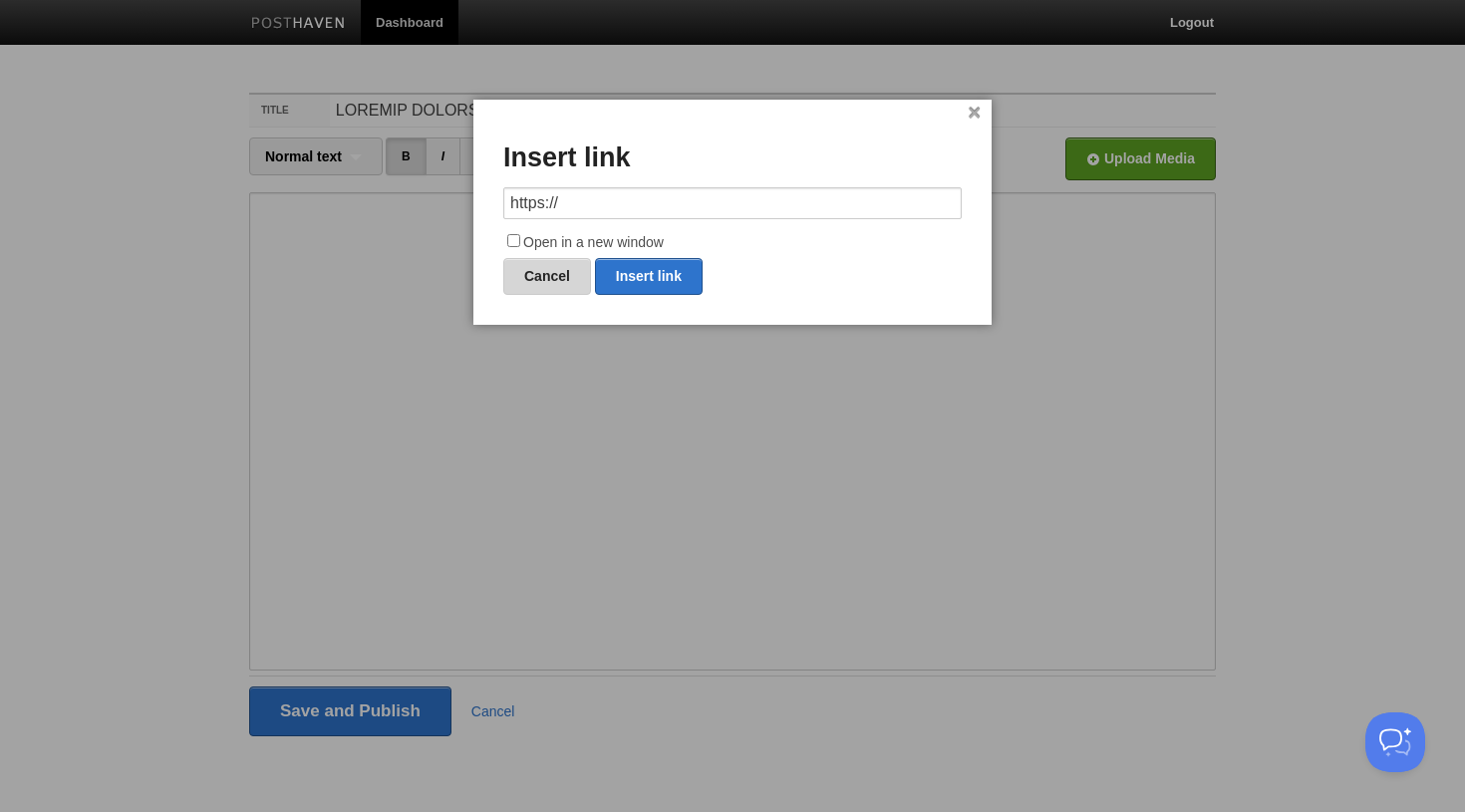 click on "Cancel" at bounding box center (547, 276) 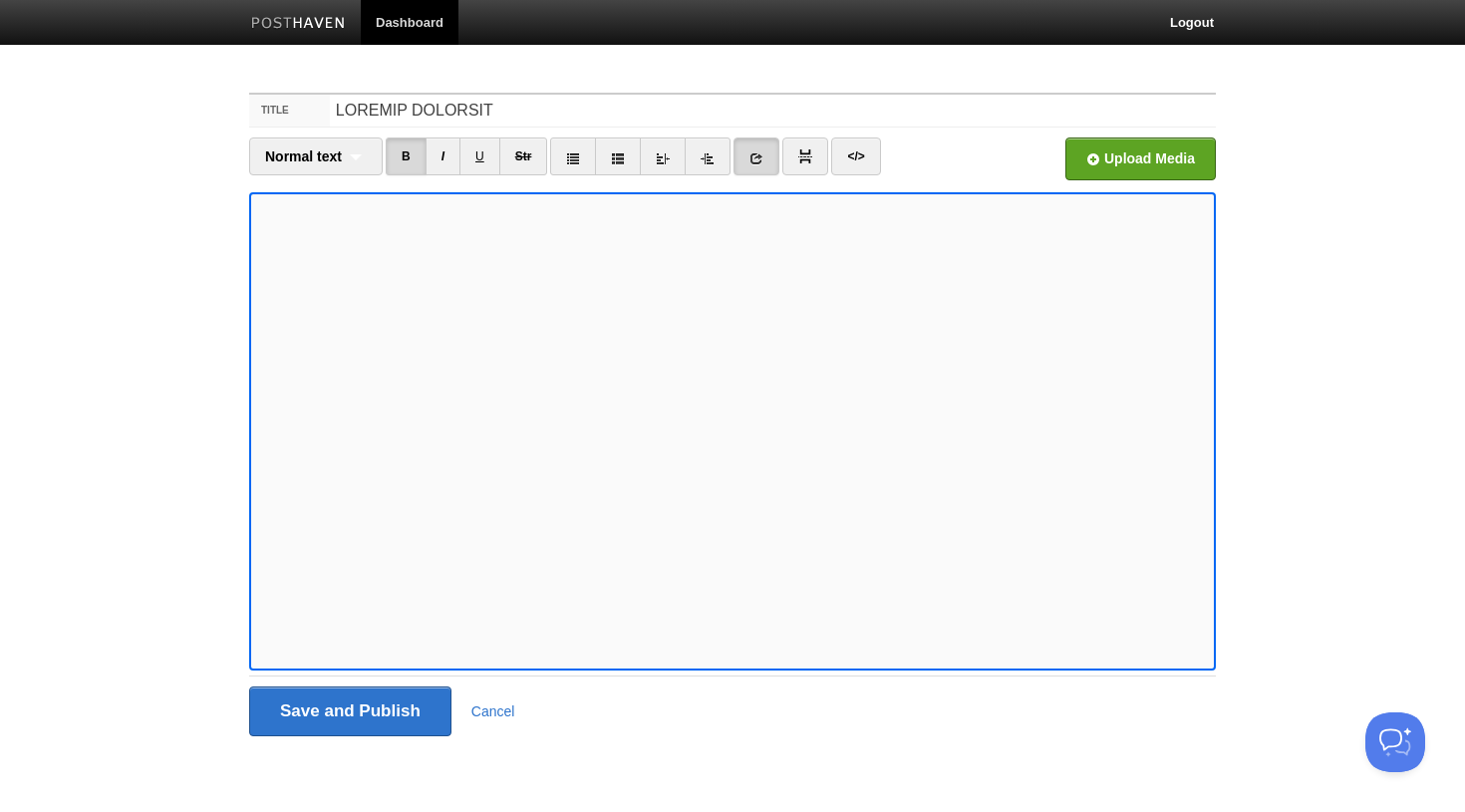 click at bounding box center [756, 158] 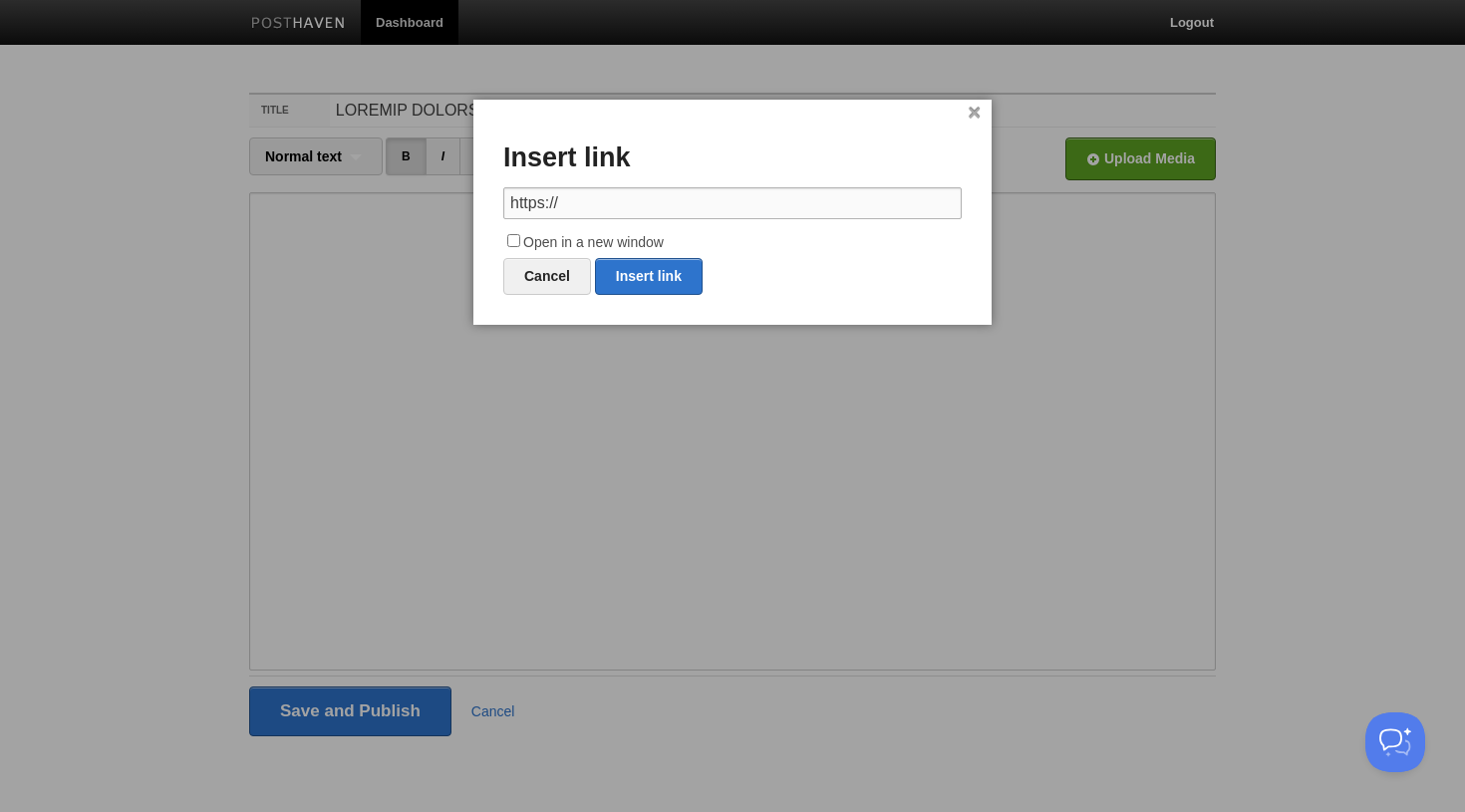 drag, startPoint x: 643, startPoint y: 199, endPoint x: 340, endPoint y: 179, distance: 303.6593 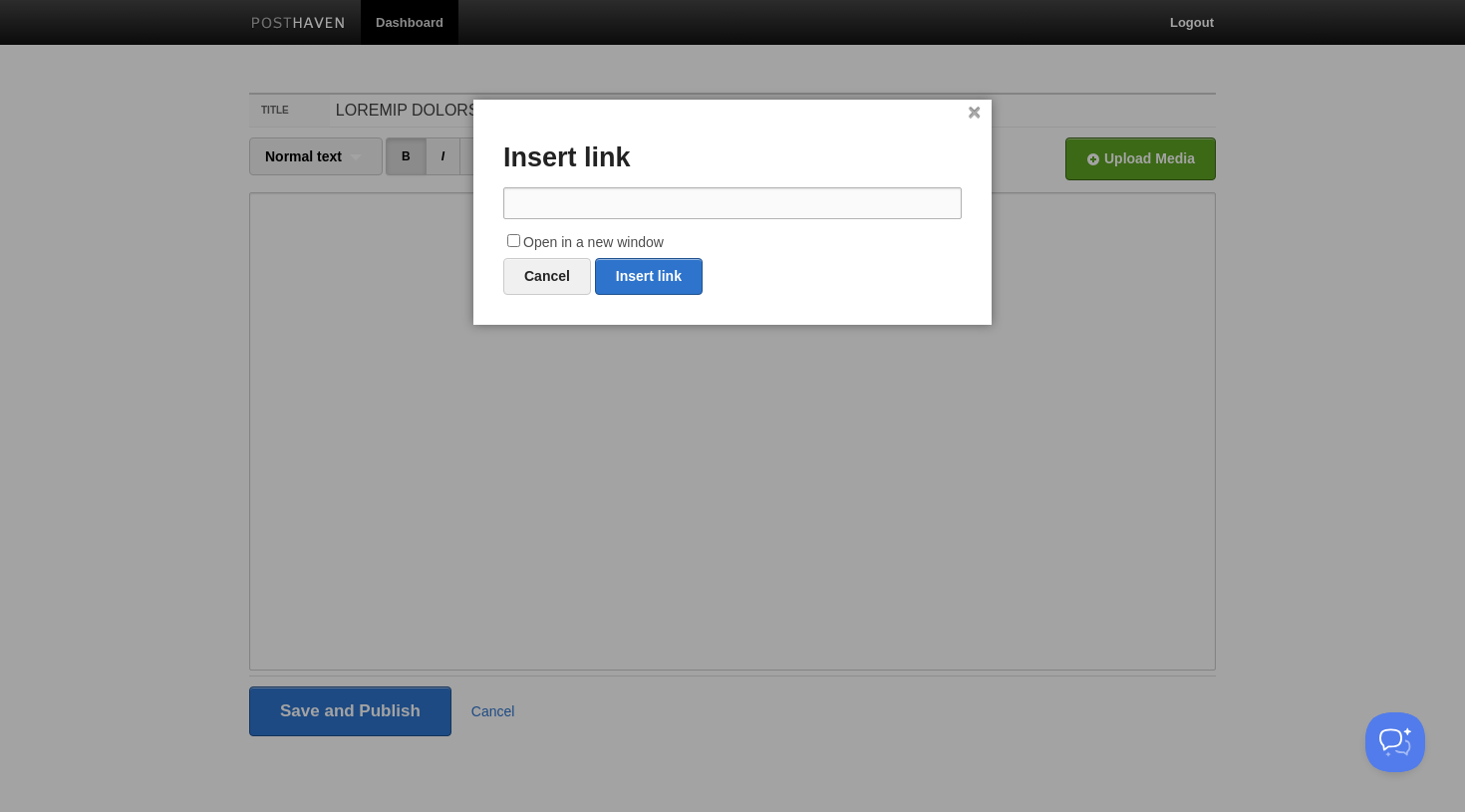 type 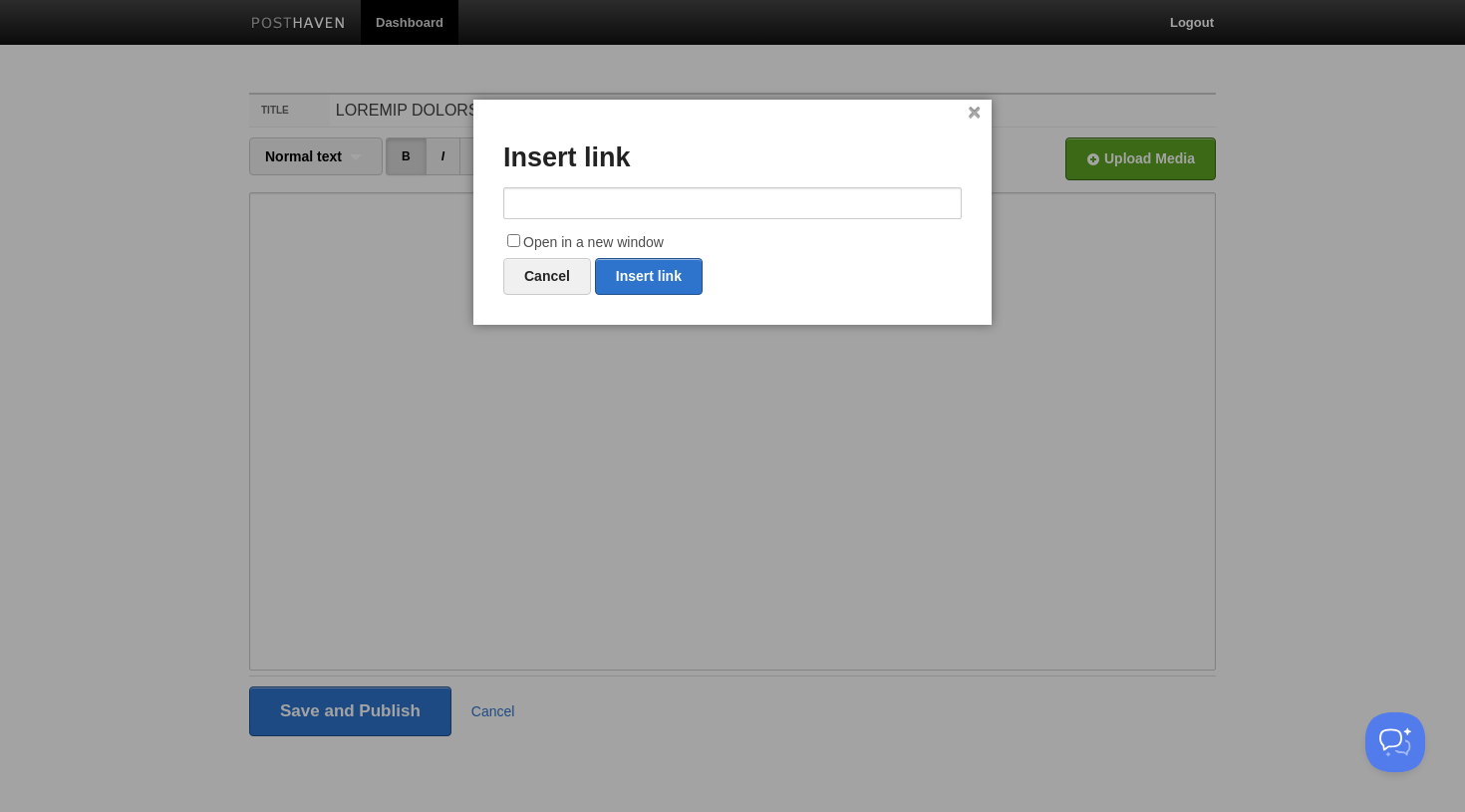 click on "×" at bounding box center [974, 113] 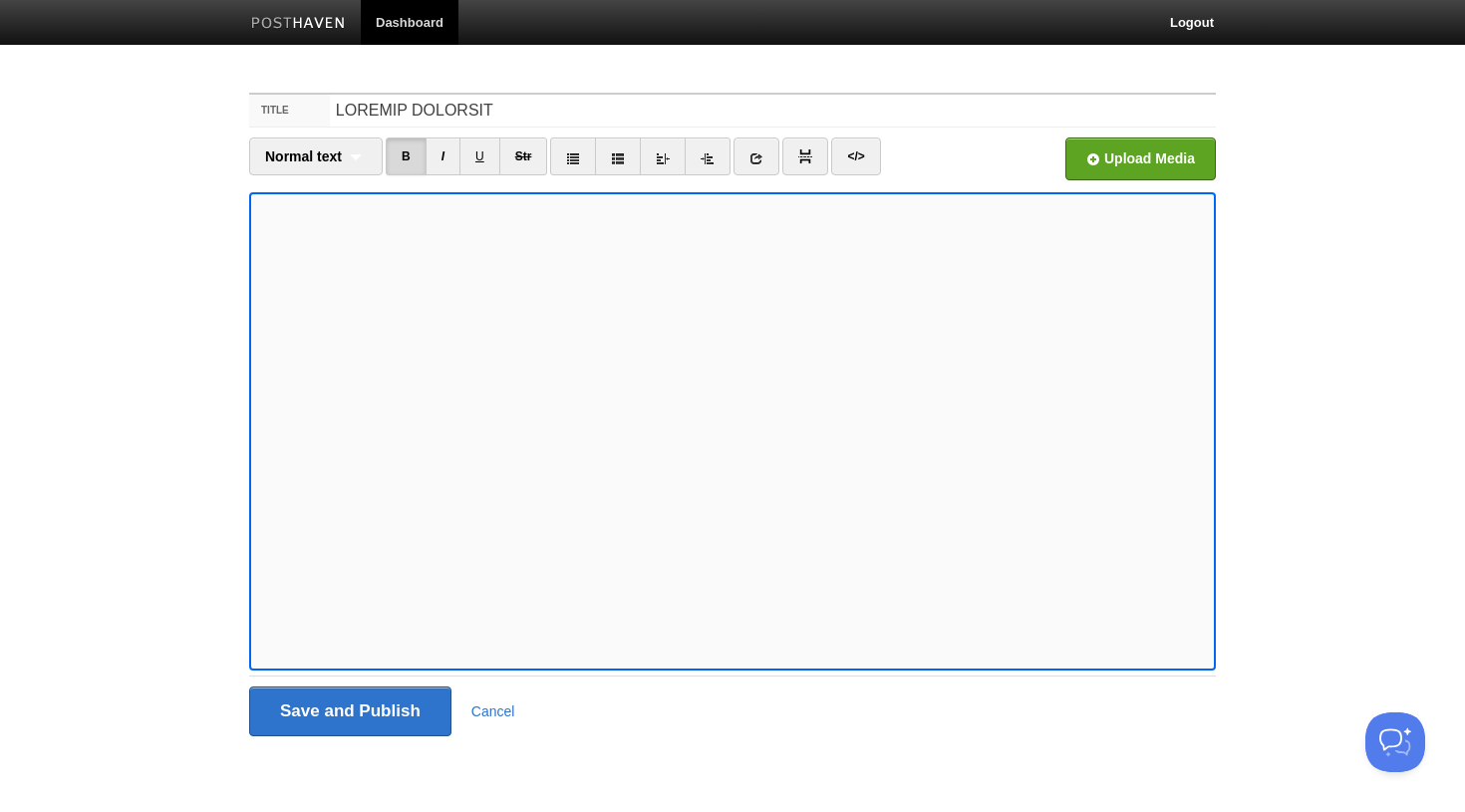 scroll, scrollTop: 0, scrollLeft: 0, axis: both 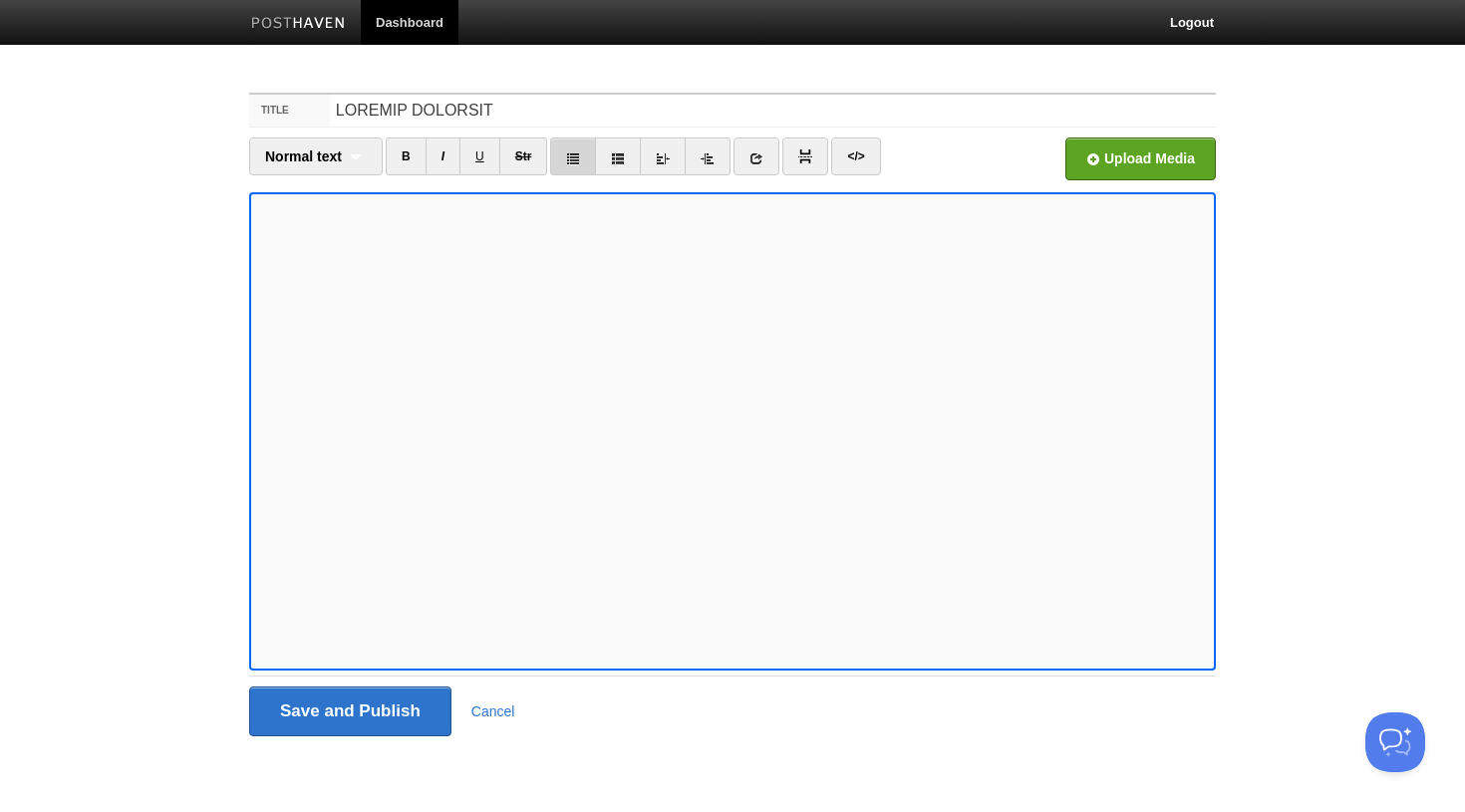 click at bounding box center (573, 158) 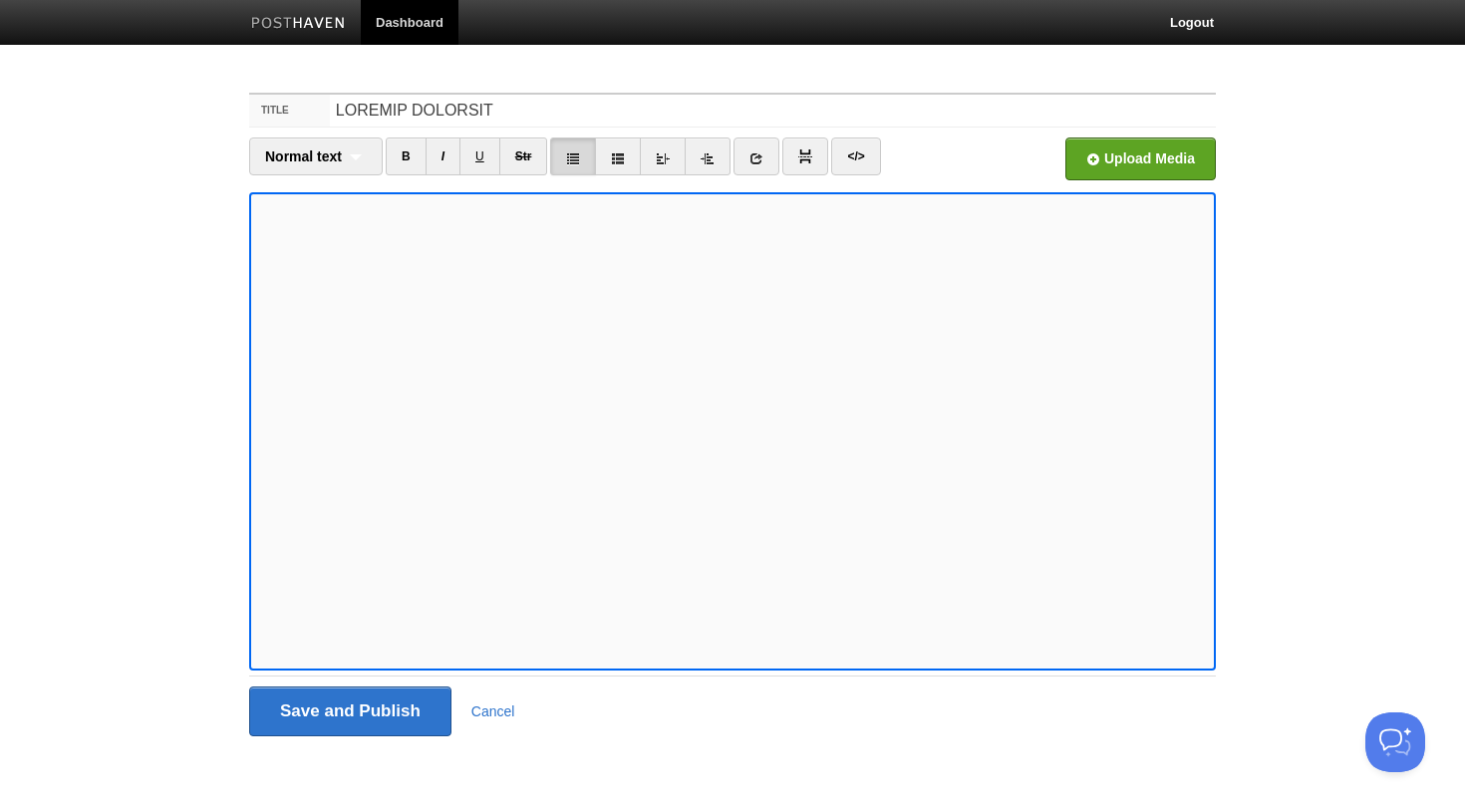 scroll, scrollTop: 0, scrollLeft: 0, axis: both 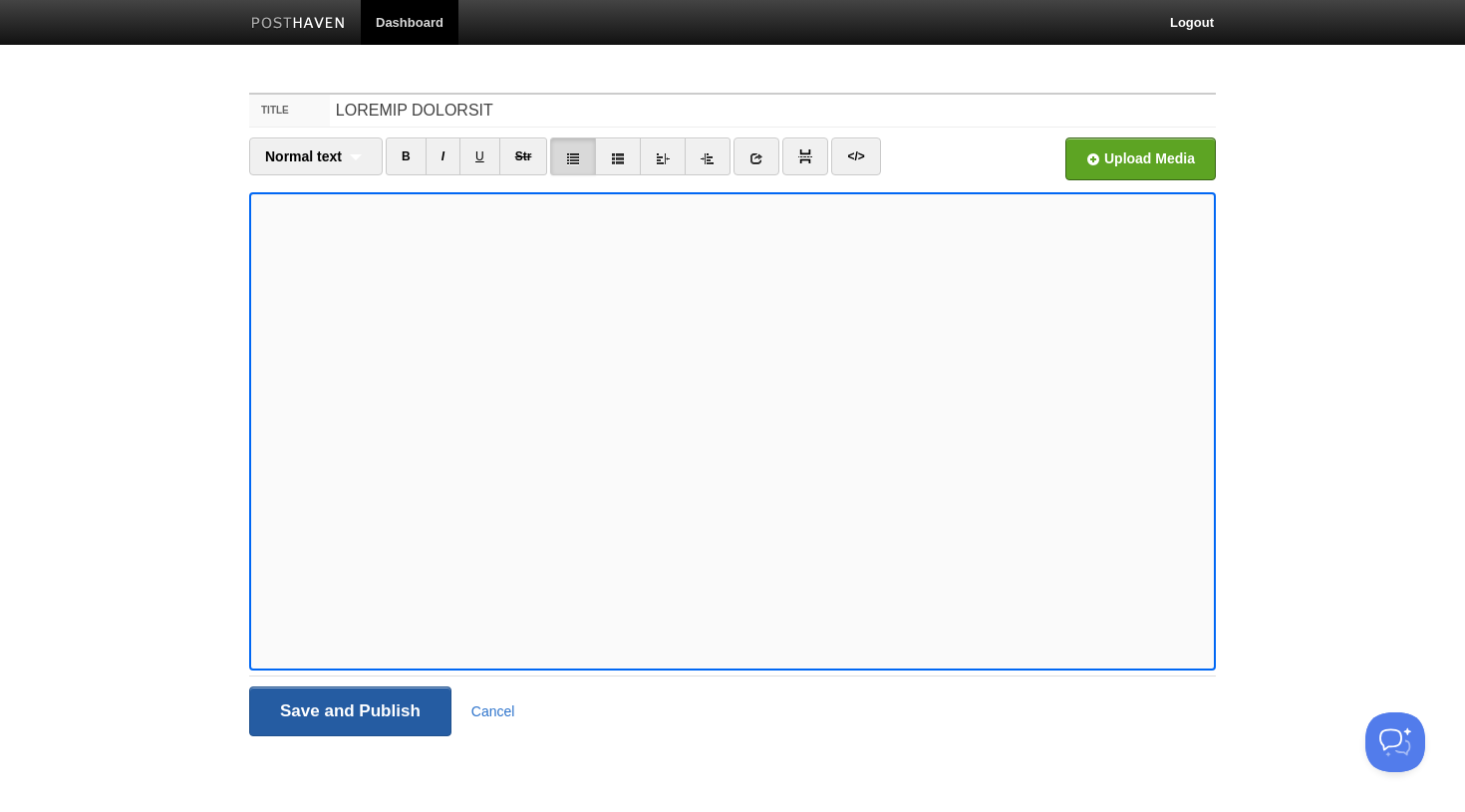 click on "Save and Publish" at bounding box center (350, 711) 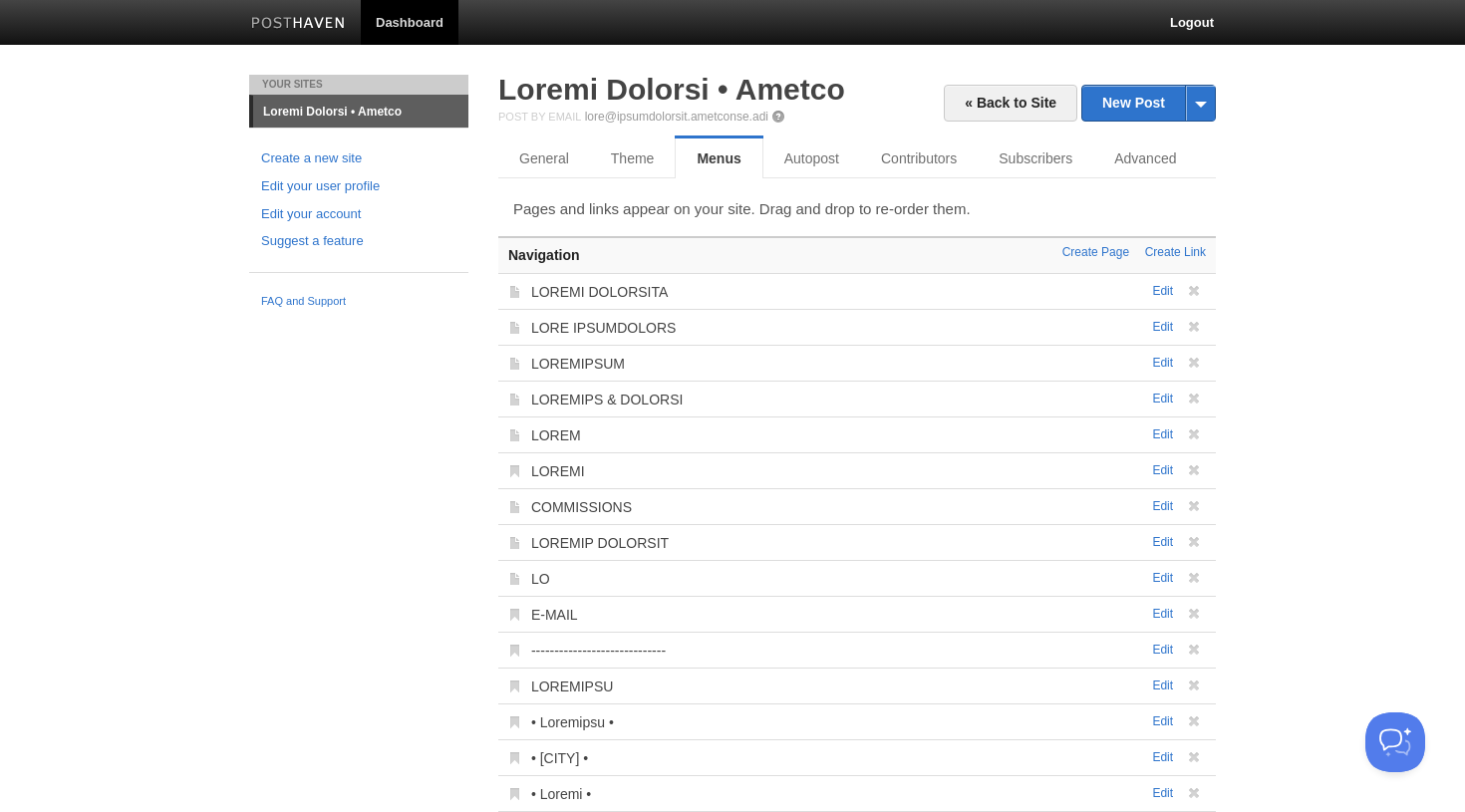 scroll, scrollTop: 0, scrollLeft: 0, axis: both 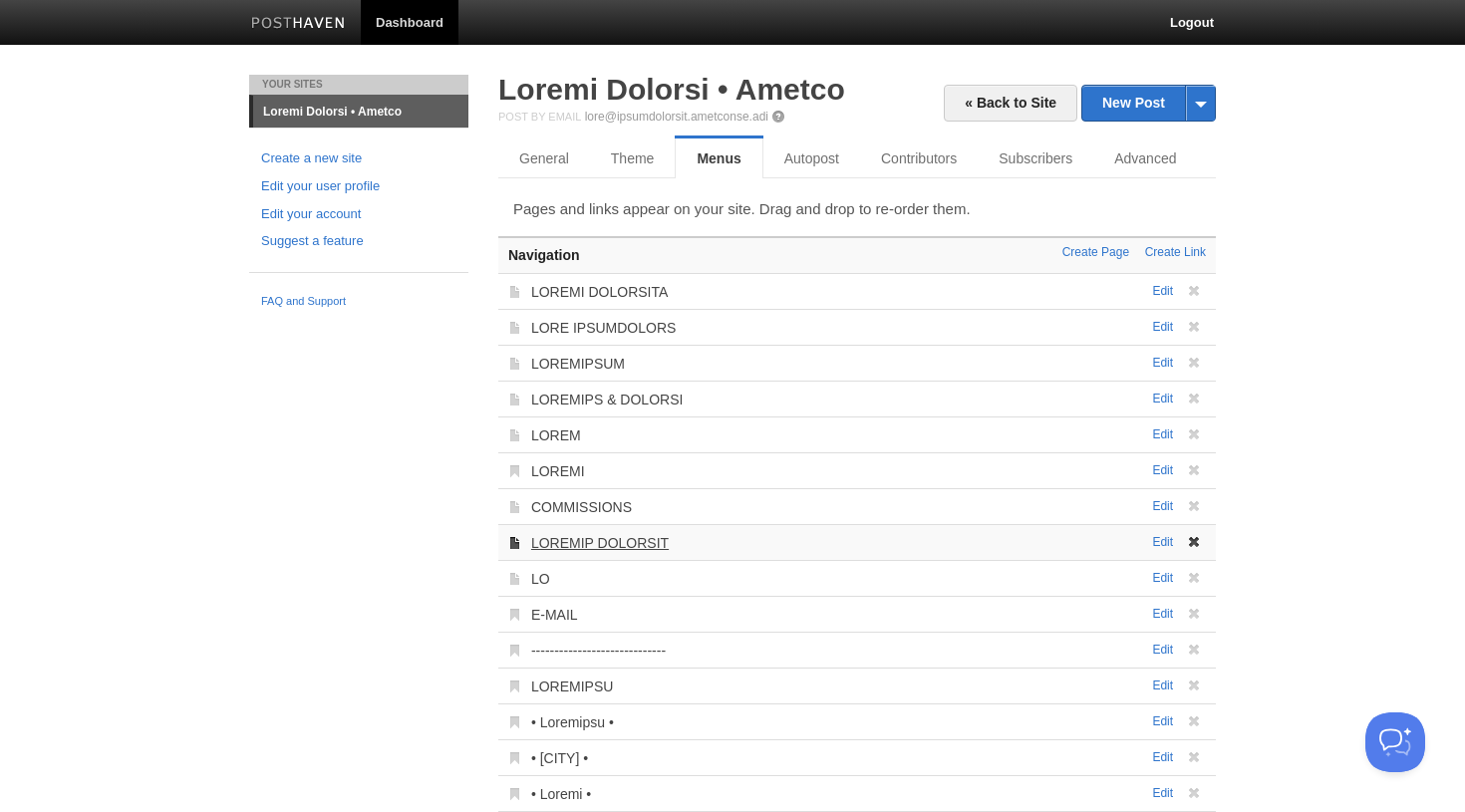click on "LOREMIP DOLORSIT" at bounding box center (600, 543) 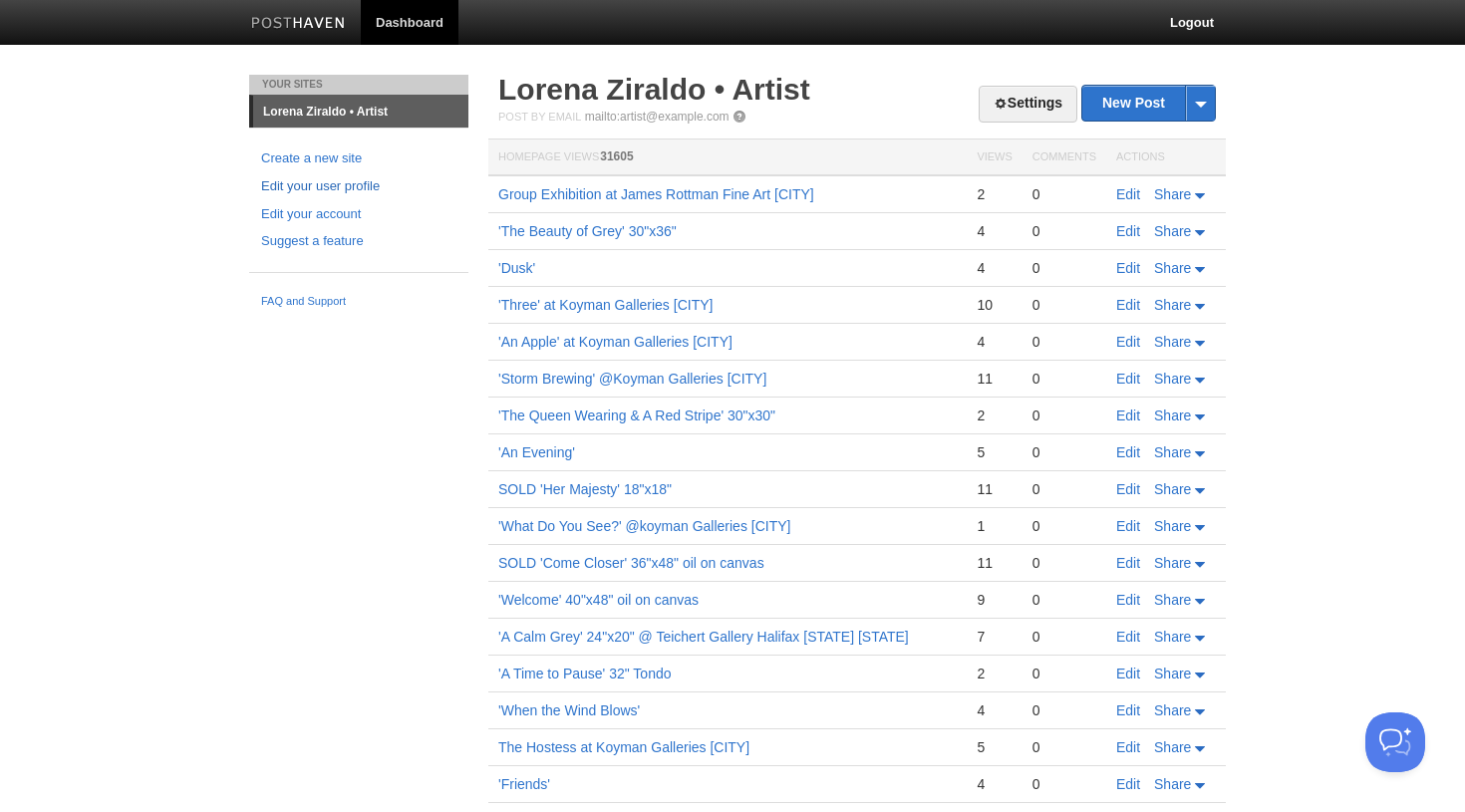 scroll, scrollTop: 0, scrollLeft: 0, axis: both 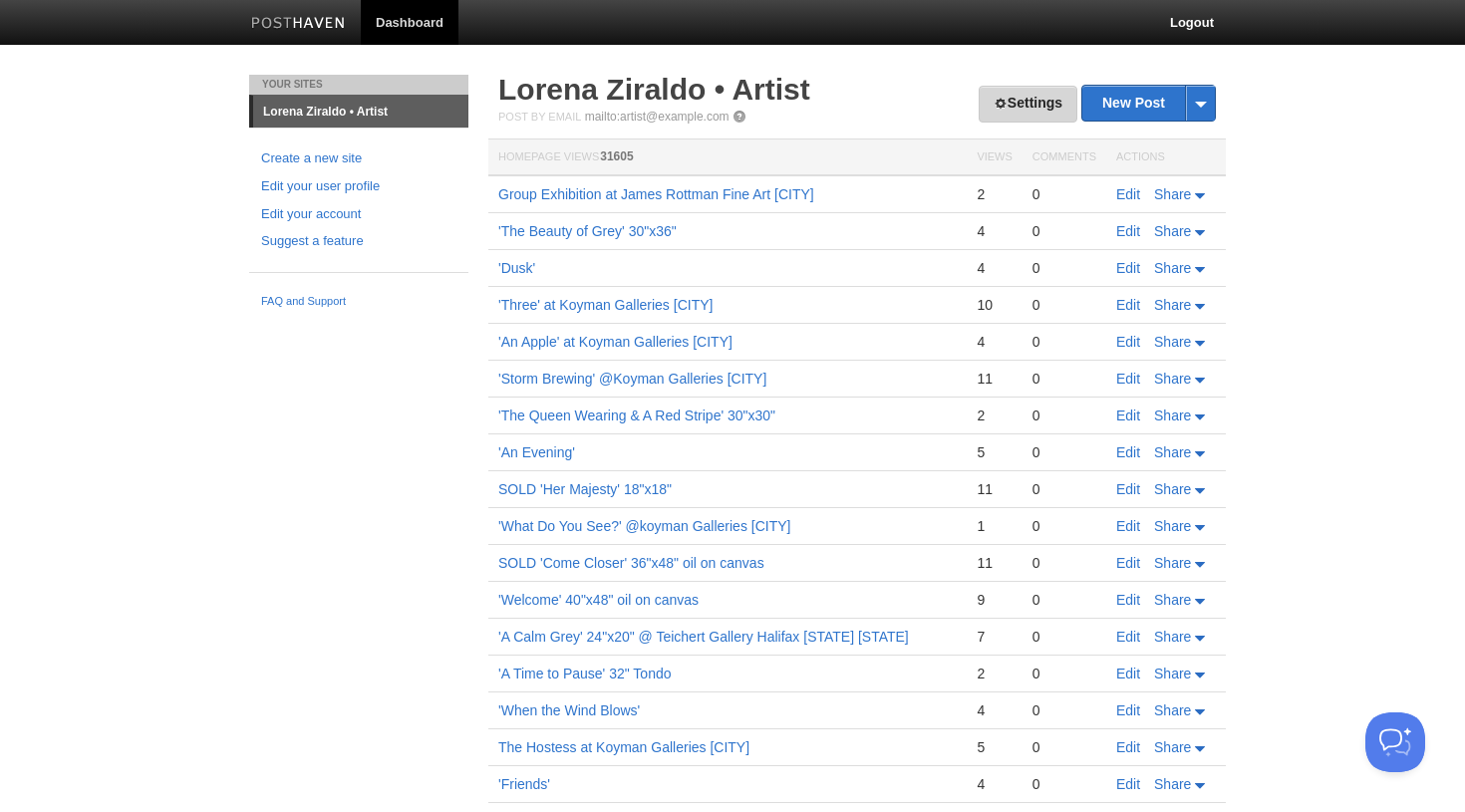click on "Settings" at bounding box center (1027, 104) 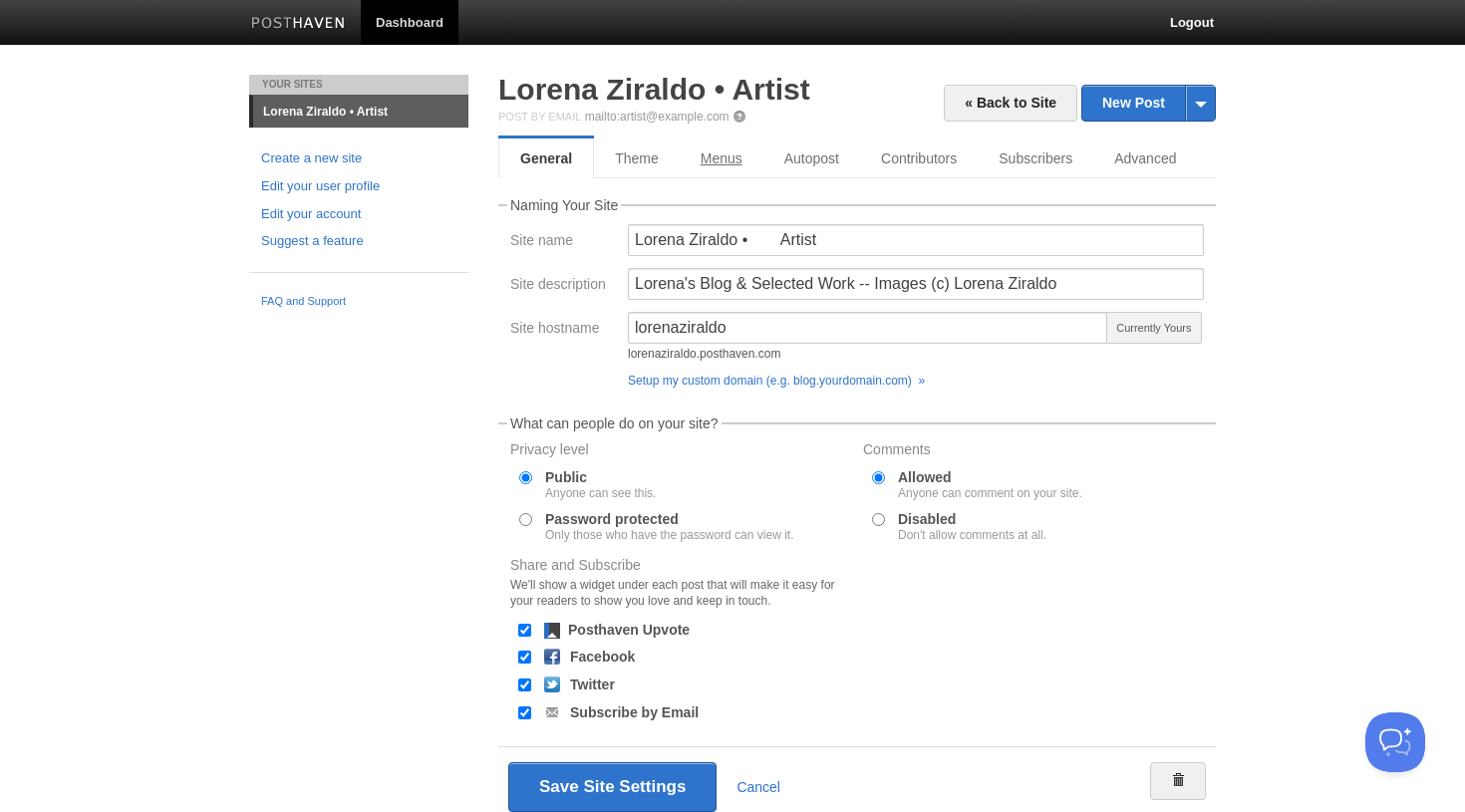 click on "Menus" at bounding box center [722, 158] 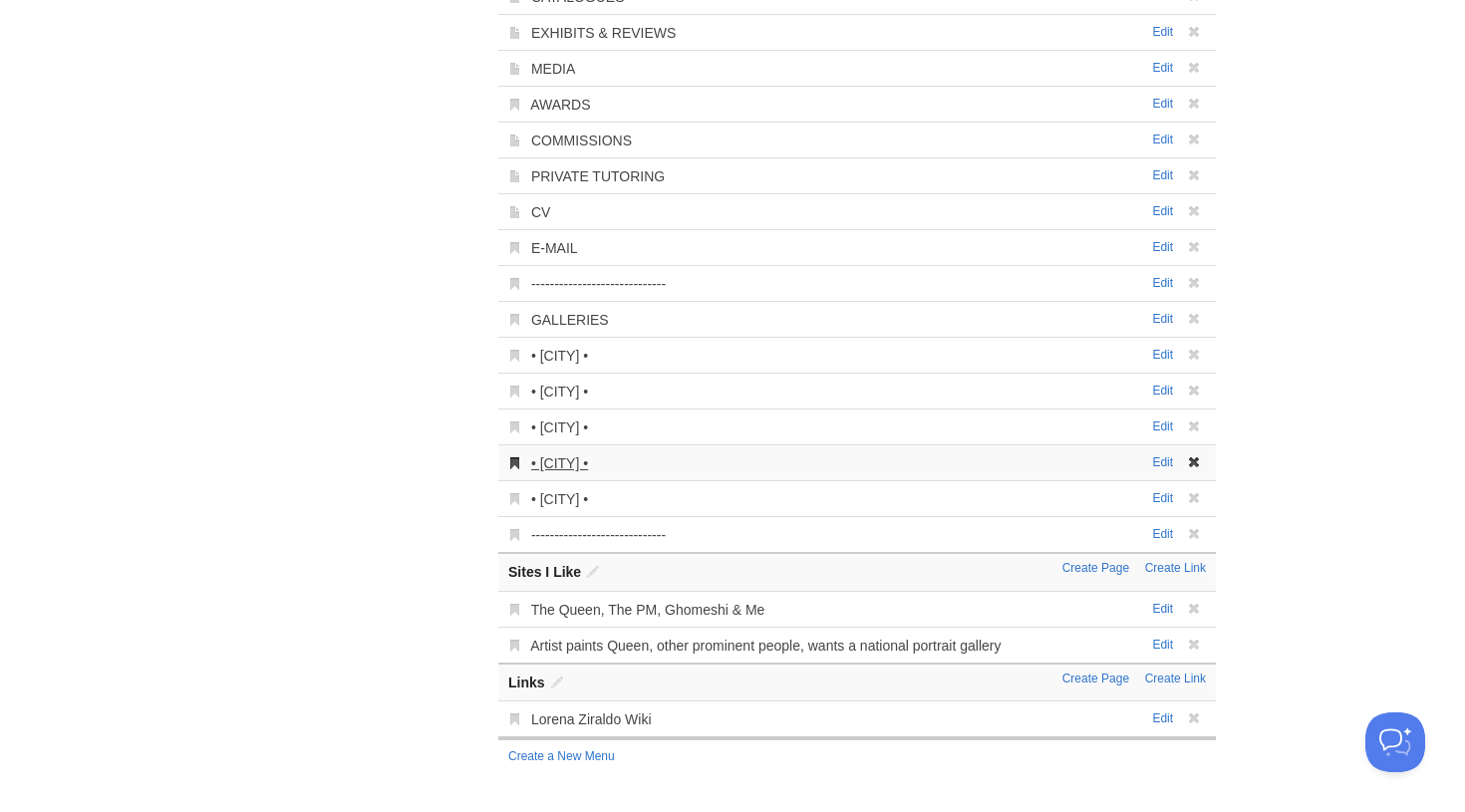 scroll, scrollTop: 366, scrollLeft: 0, axis: vertical 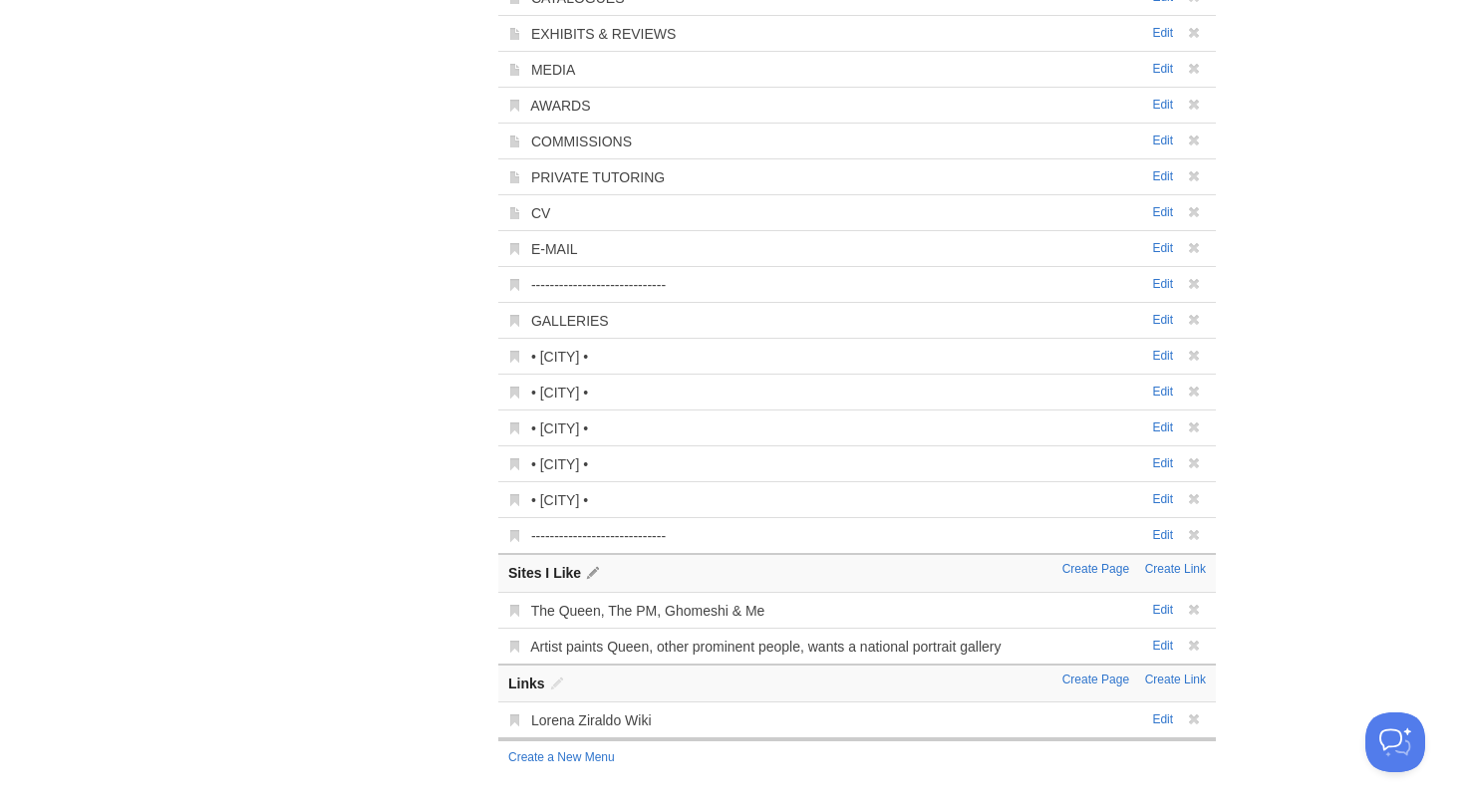 click at bounding box center (593, 573) 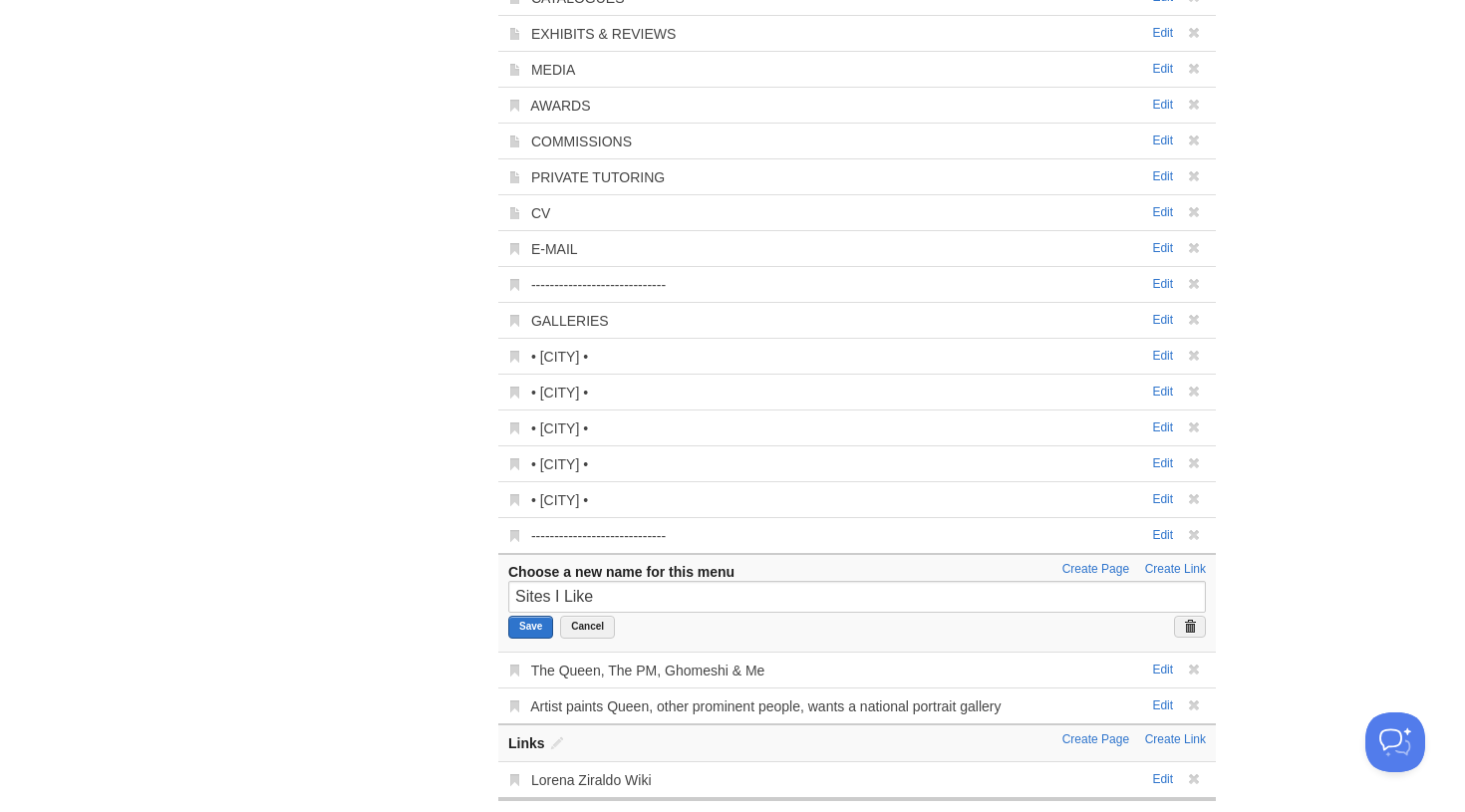 click on "Your Sites Lorena Ziraldo •	 Artist
Create a new site
Edit your user profile
Edit your account
Suggest a feature
FAQ and Support
« Back to Site
New Post
by Web
by Email
Lorena Ziraldo •	 Artist
Post by Email
post@lorenaziraldo.posthaven.com
General
Theme
Menus
Autopost
Contributors
Subscribers
Advanced
Pages and links appear on your site. Drag and drop to re-order them.
Create Page
Create Link
Navigation" at bounding box center [732, 291] 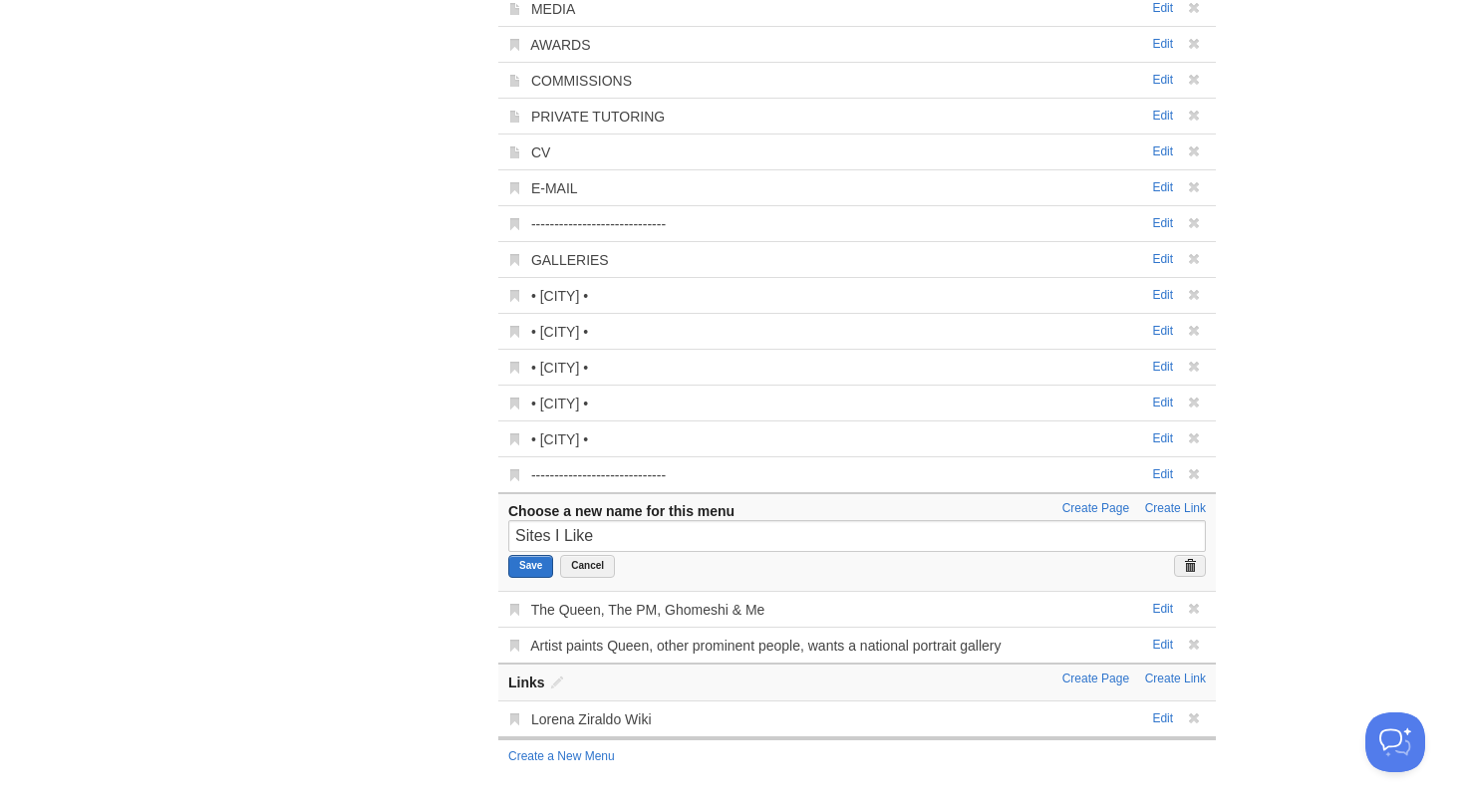 scroll, scrollTop: 425, scrollLeft: 0, axis: vertical 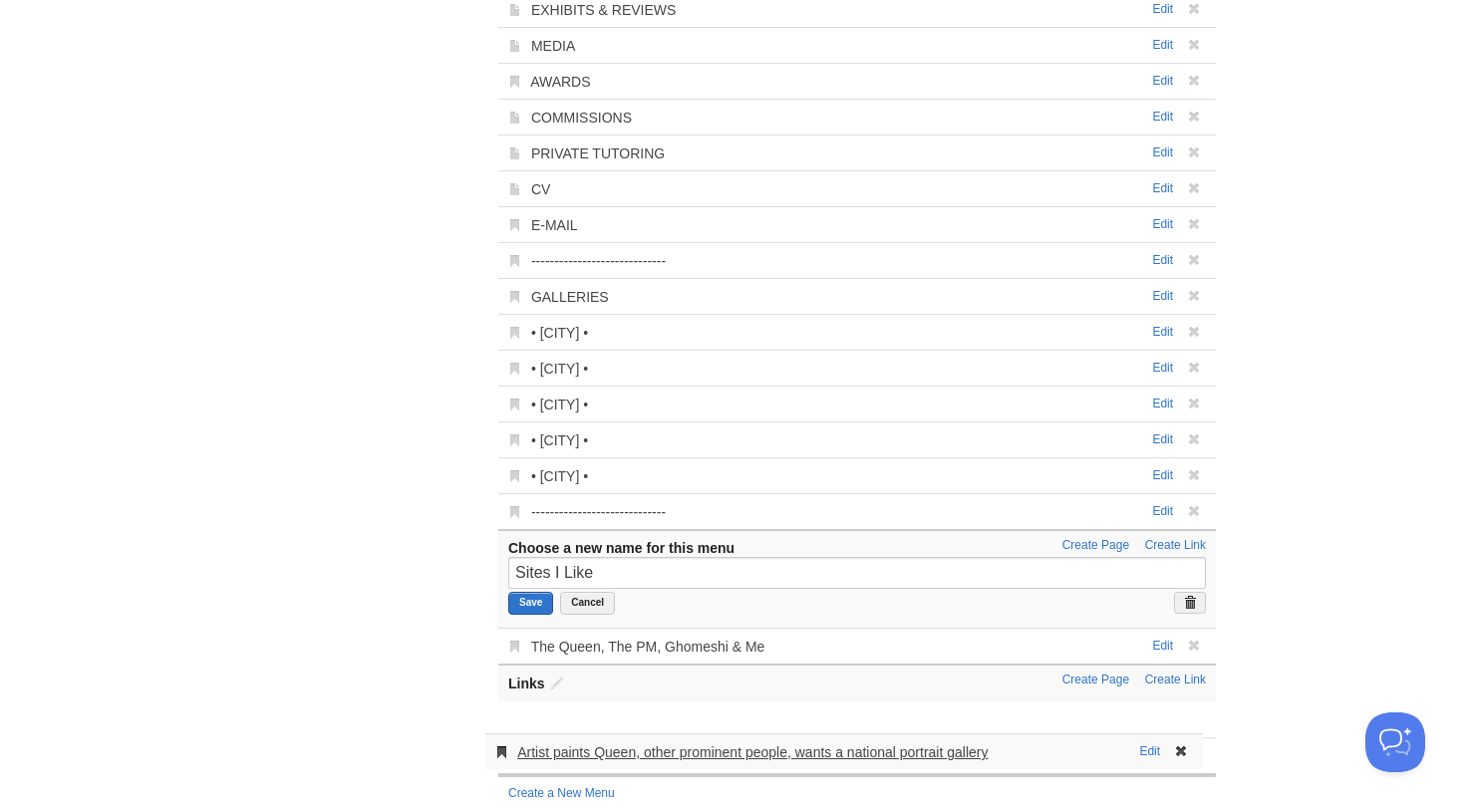 drag, startPoint x: 611, startPoint y: 647, endPoint x: 598, endPoint y: 753, distance: 106.79419 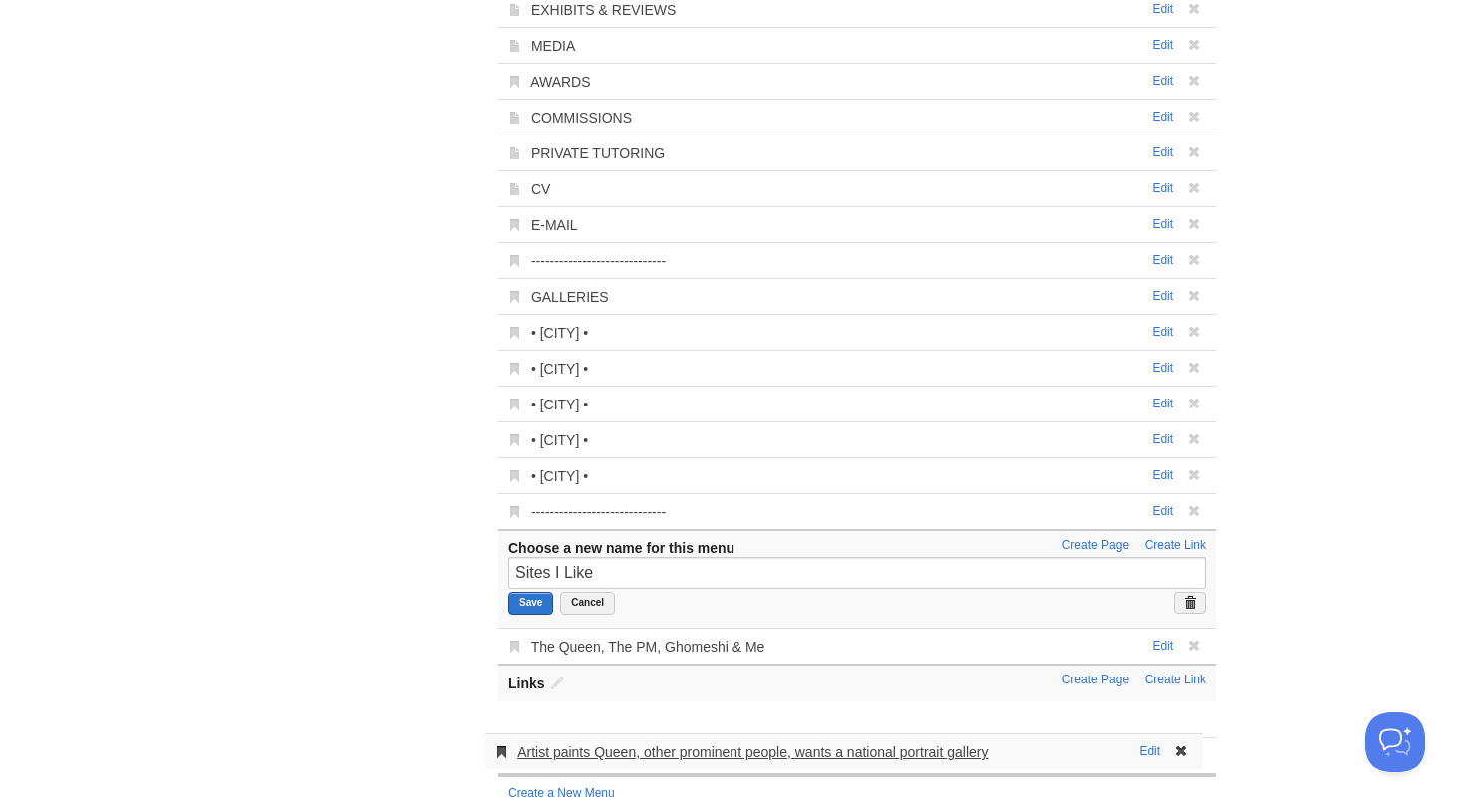 scroll, scrollTop: 366, scrollLeft: 0, axis: vertical 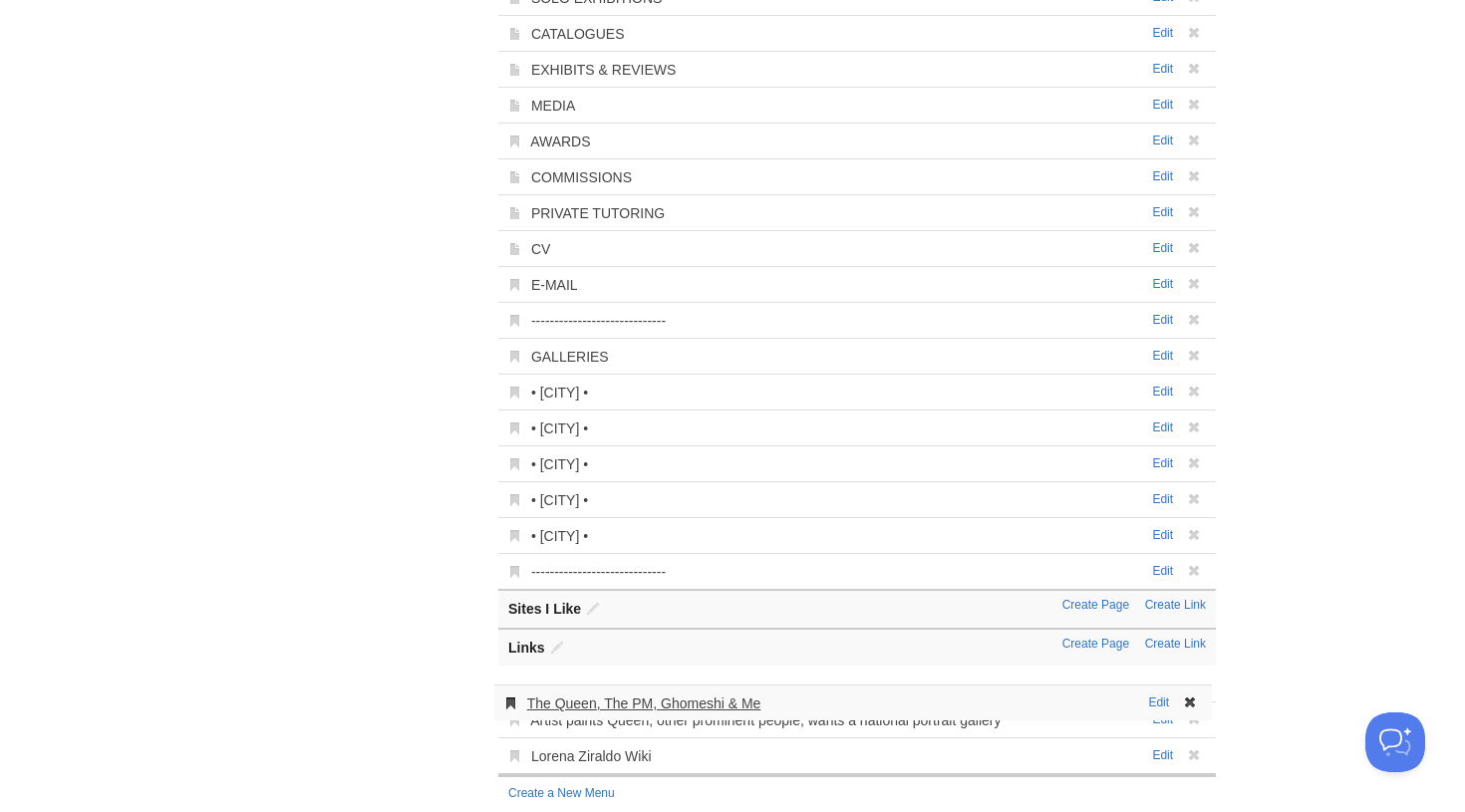 drag, startPoint x: 613, startPoint y: 602, endPoint x: 609, endPoint y: 695, distance: 93.08598 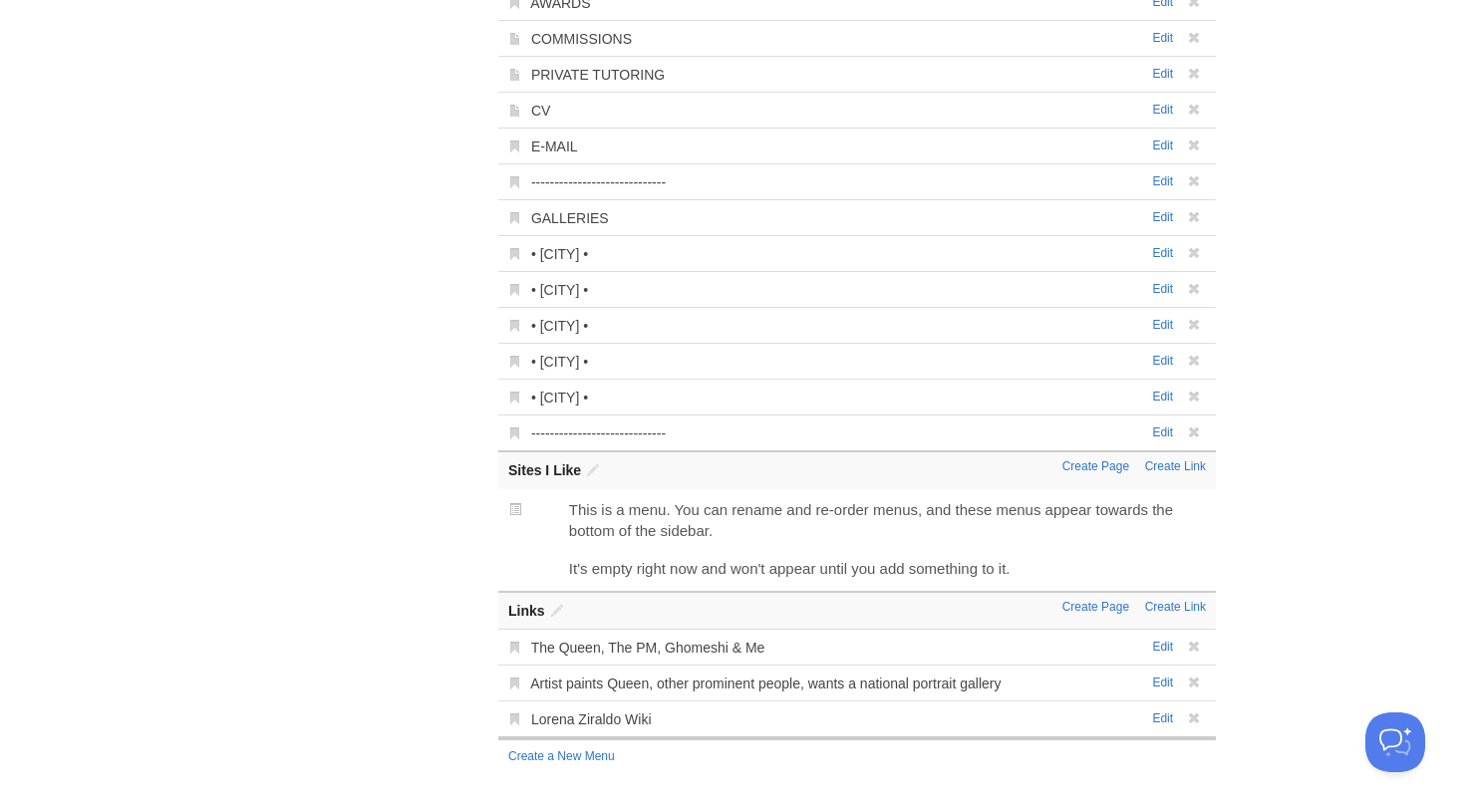scroll, scrollTop: 467, scrollLeft: 0, axis: vertical 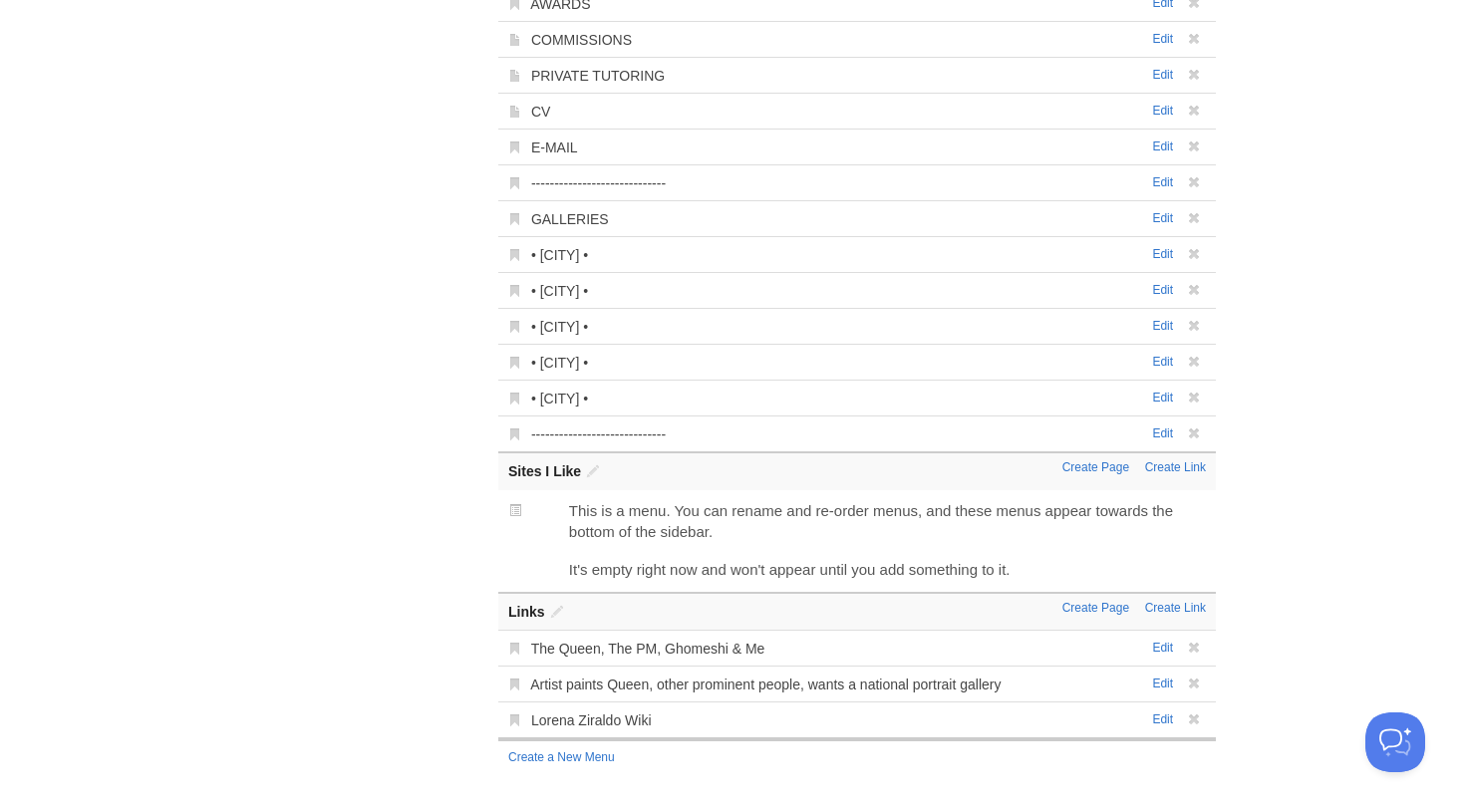 click on "Dashboard
Logout
Your Sites Lorena Ziraldo •	 Artist
Create a new site
Edit your user profile
Edit your account
Suggest a feature
FAQ and Support
« Back to Site
New Post
by Web
by Email
Lorena Ziraldo •	 Artist
Post by Email
post@lorenaziraldo.posthaven.com
General
Theme
Menus
Autopost
Contributors
Subscribers
Advanced
Pages and links appear on your site. Drag and drop to re-order them." at bounding box center [732, 172] 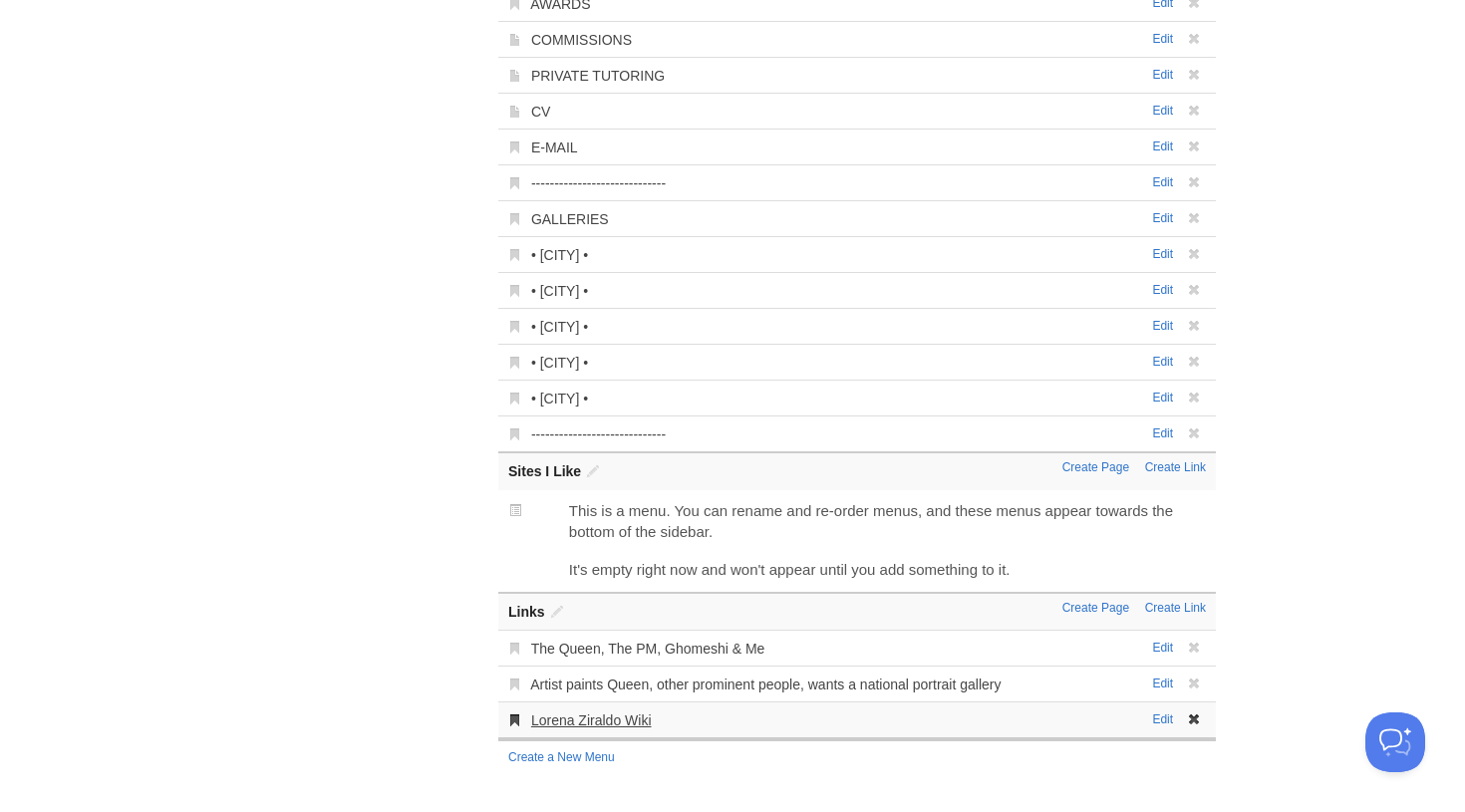scroll, scrollTop: 431, scrollLeft: 0, axis: vertical 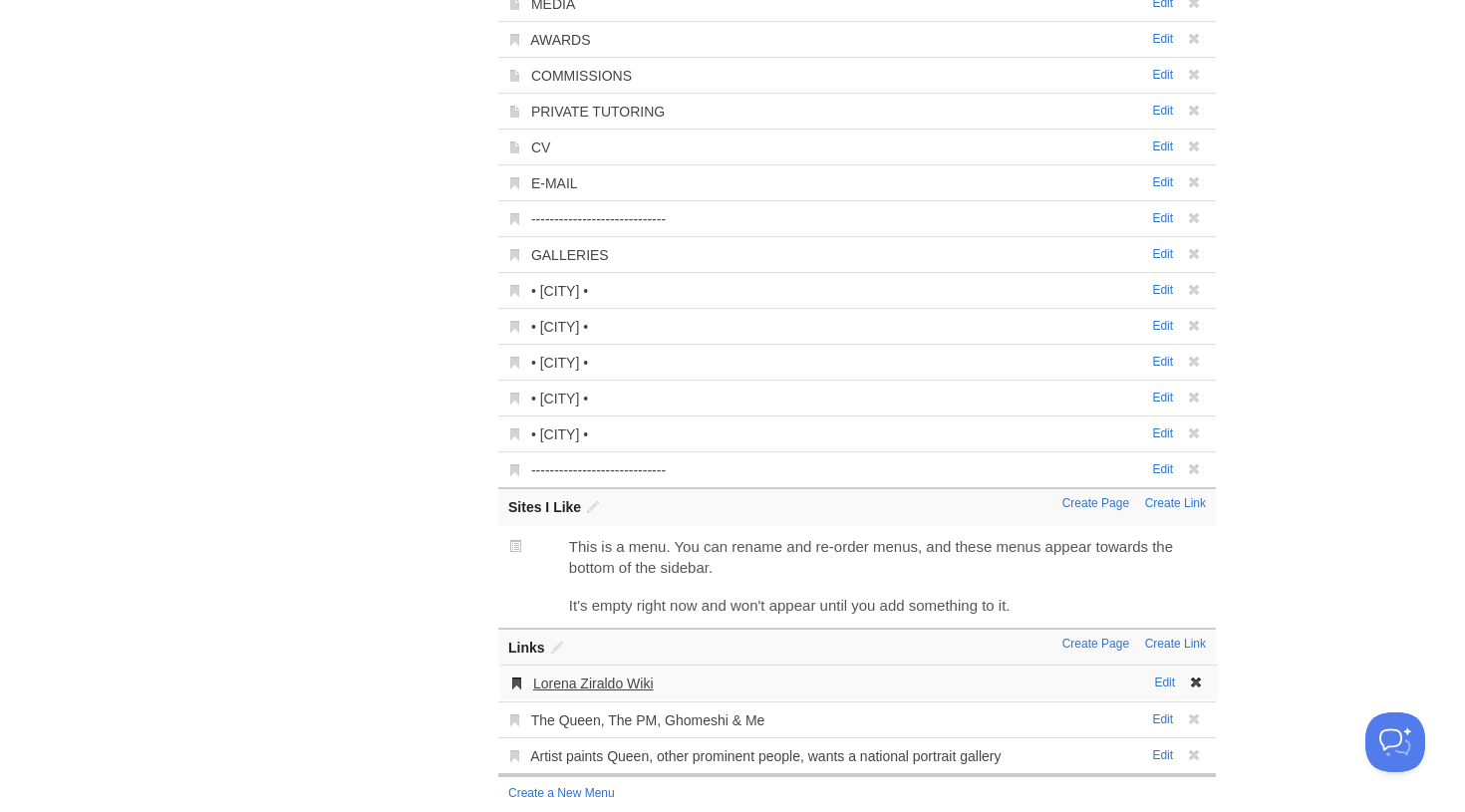 drag, startPoint x: 578, startPoint y: 717, endPoint x: 580, endPoint y: 682, distance: 35.057096 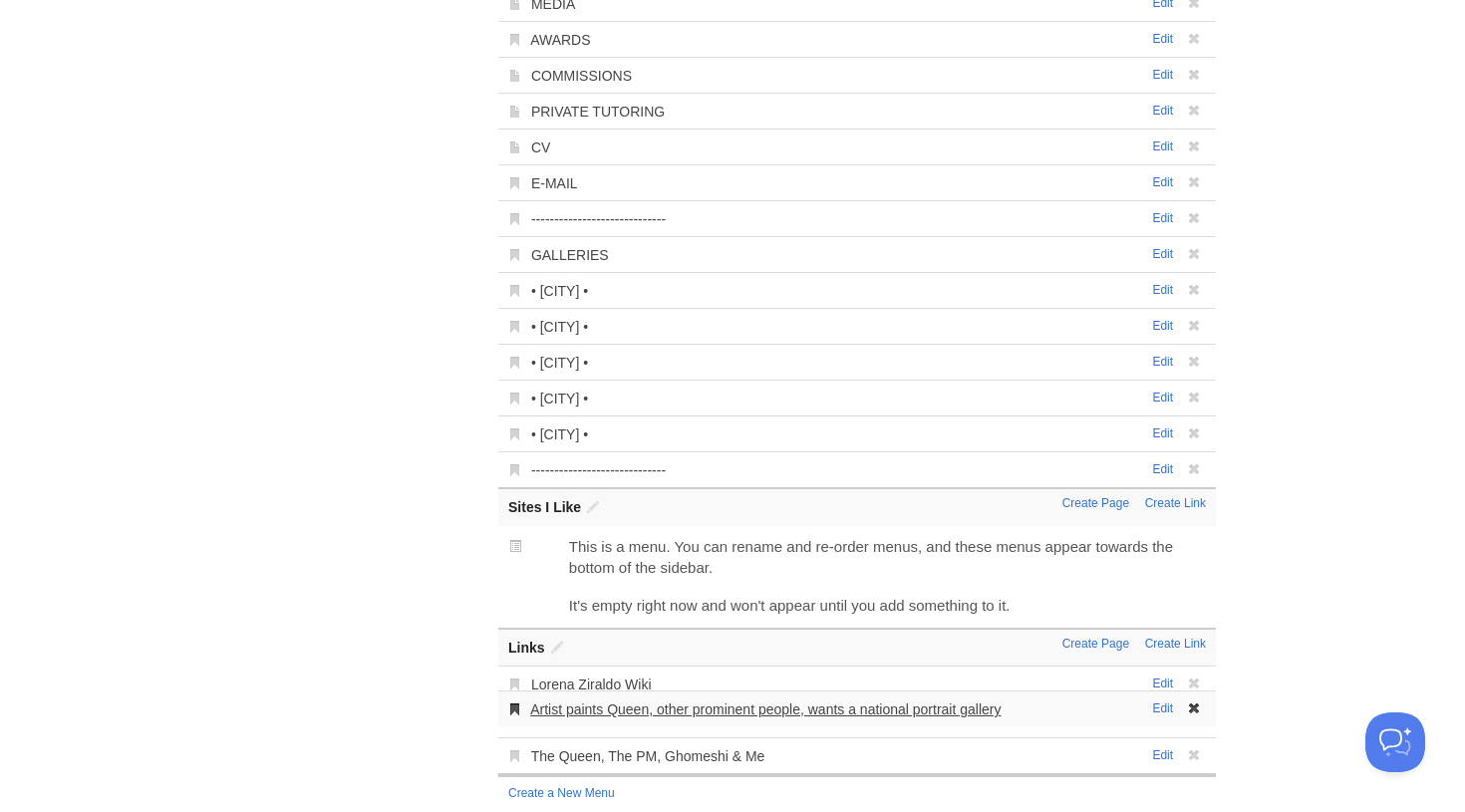 drag, startPoint x: 550, startPoint y: 756, endPoint x: 550, endPoint y: 712, distance: 44 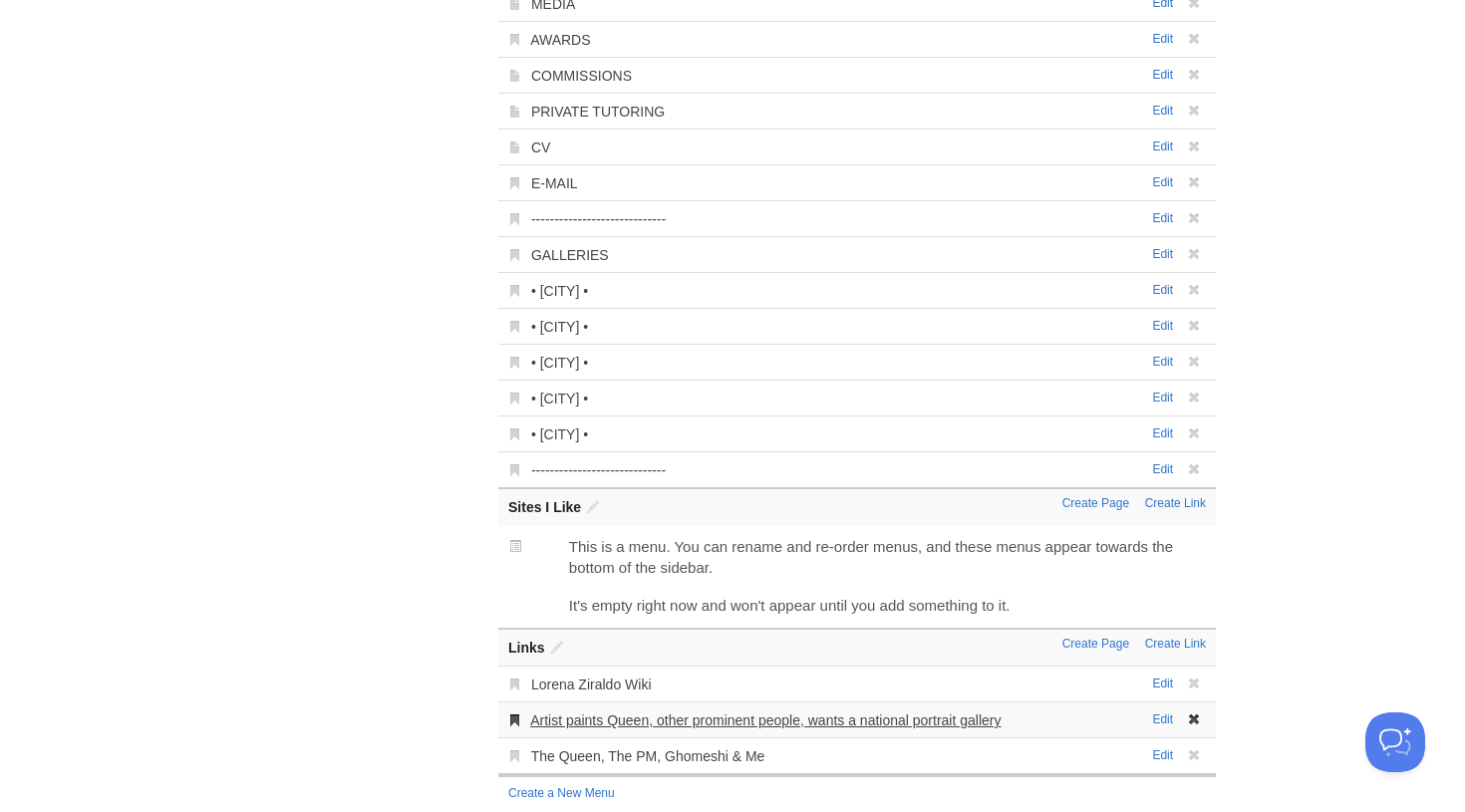 click on "Artist paints Queen, other prominent people, wants a national portrait gallery" at bounding box center [765, 720] 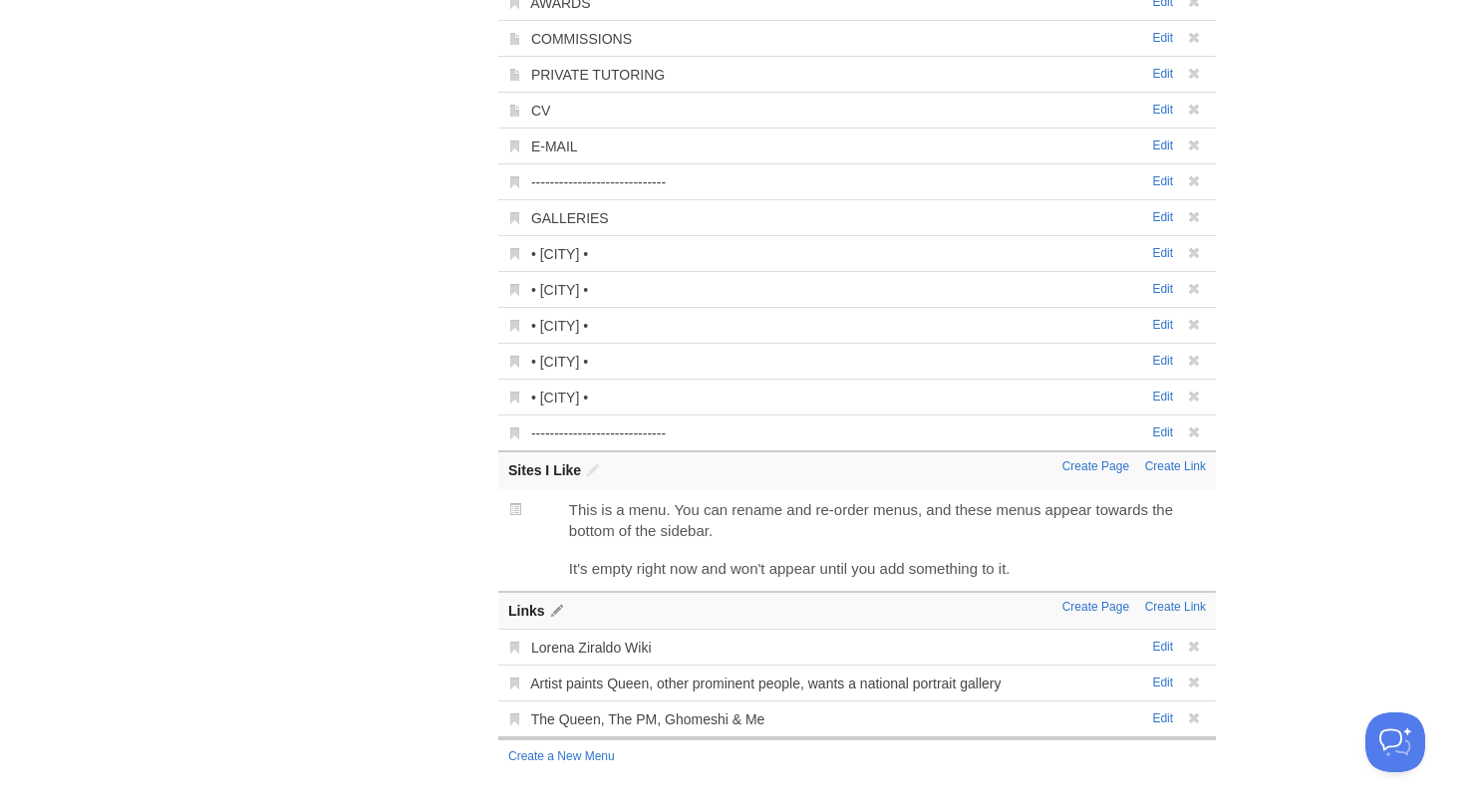 scroll, scrollTop: 467, scrollLeft: 0, axis: vertical 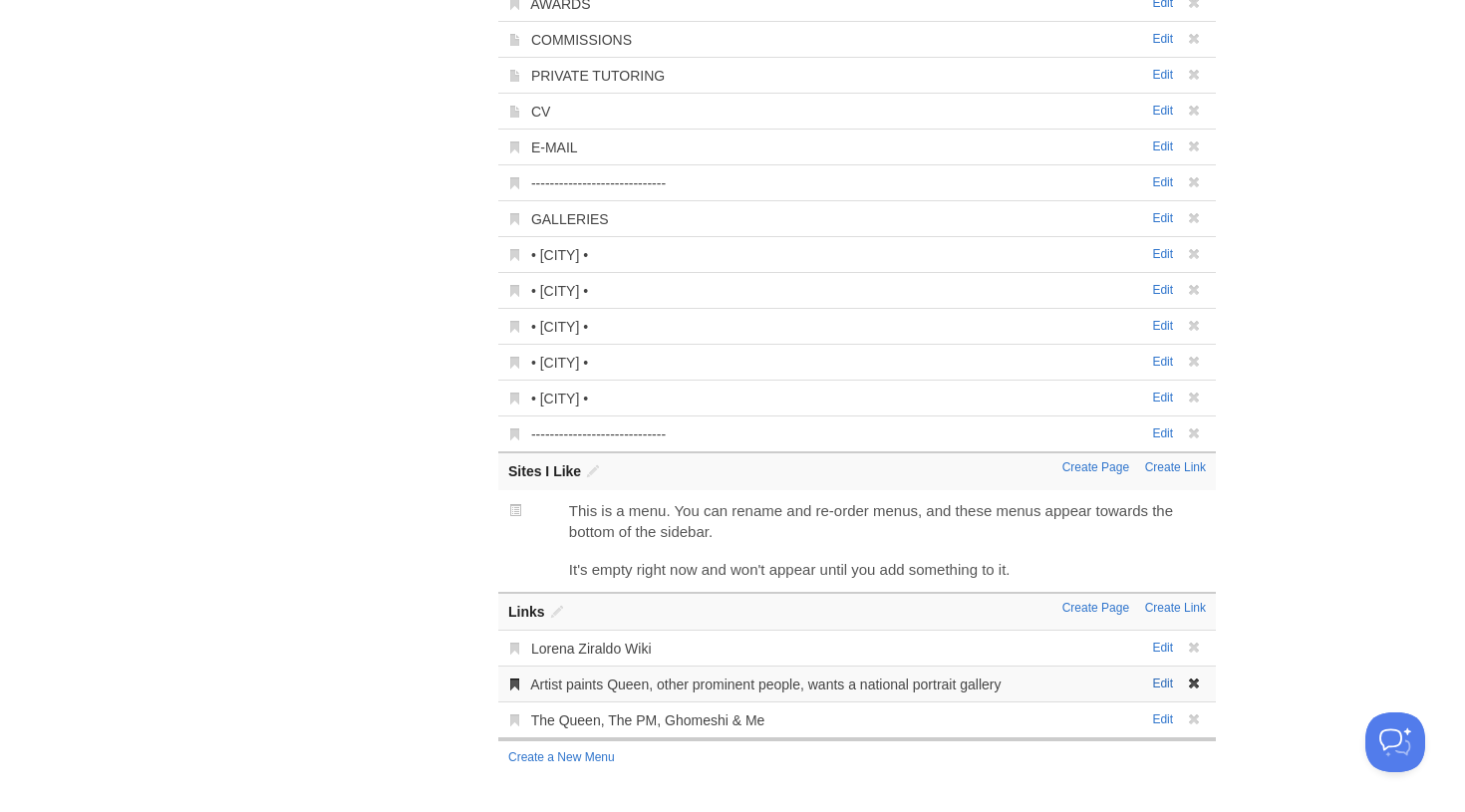 click on "Edit" at bounding box center (1162, 683) 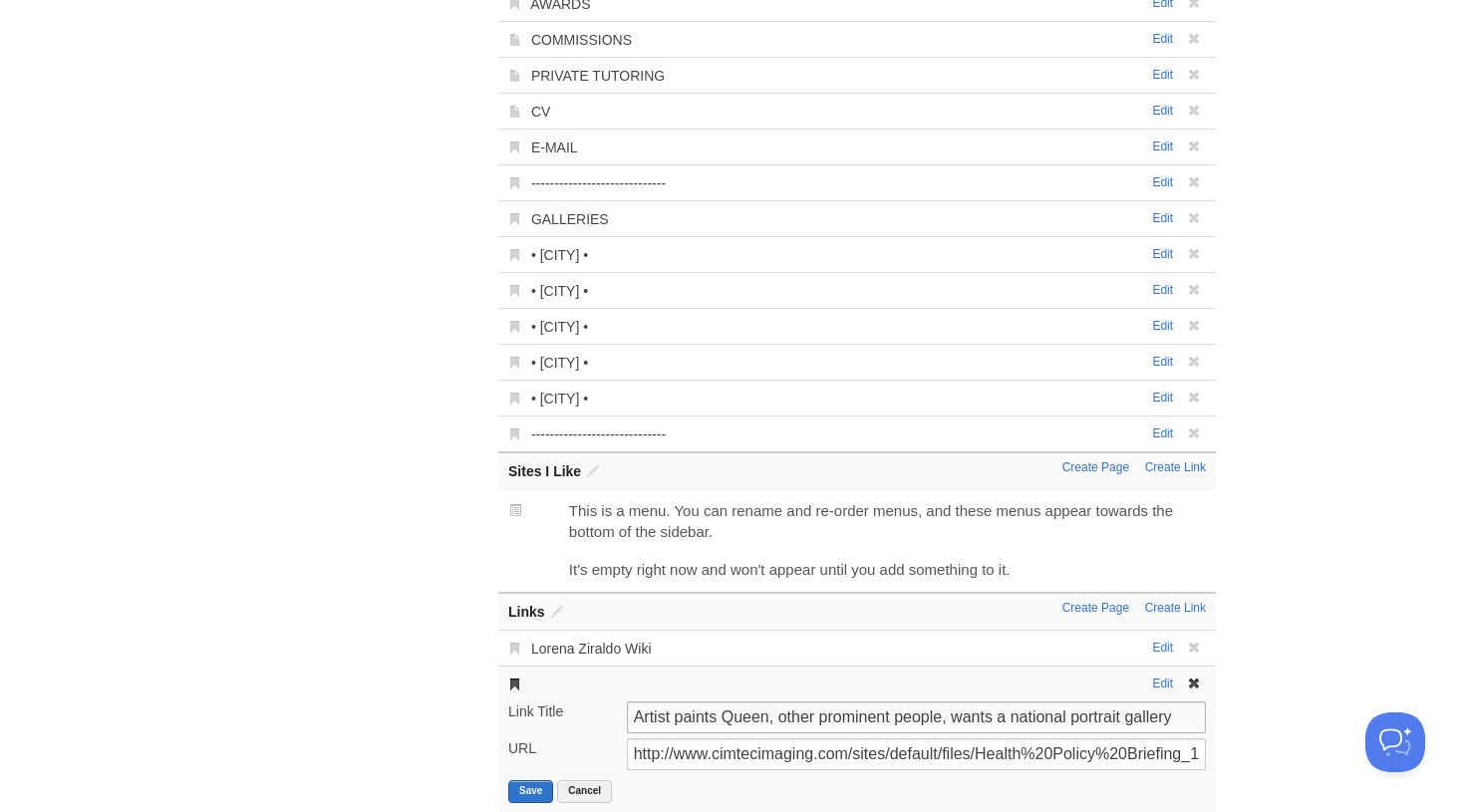 click on "Artist paints Queen, other prominent people, wants a national portrait gallery" at bounding box center [916, 717] 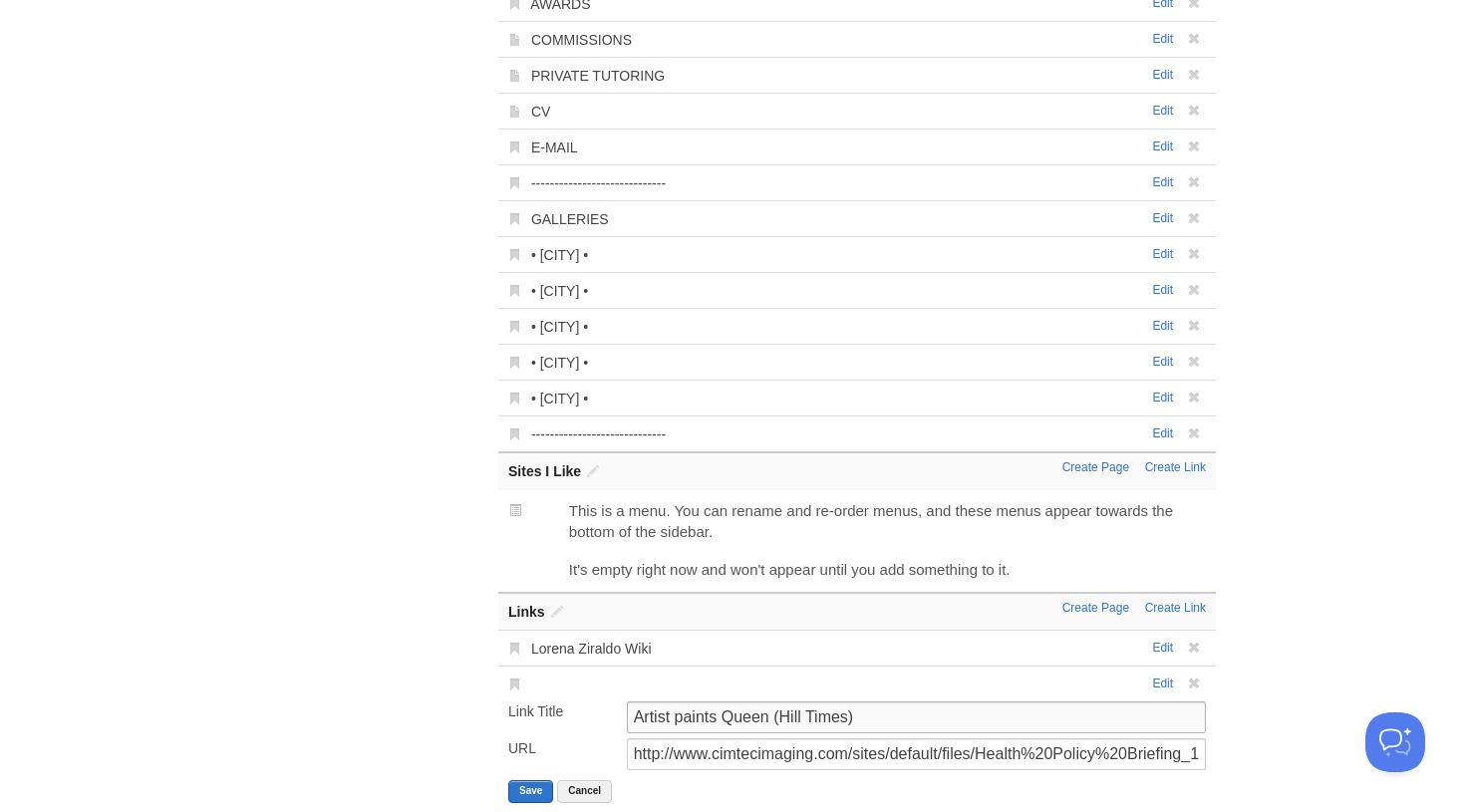 type on "Artist paints Queen (Hill Times)" 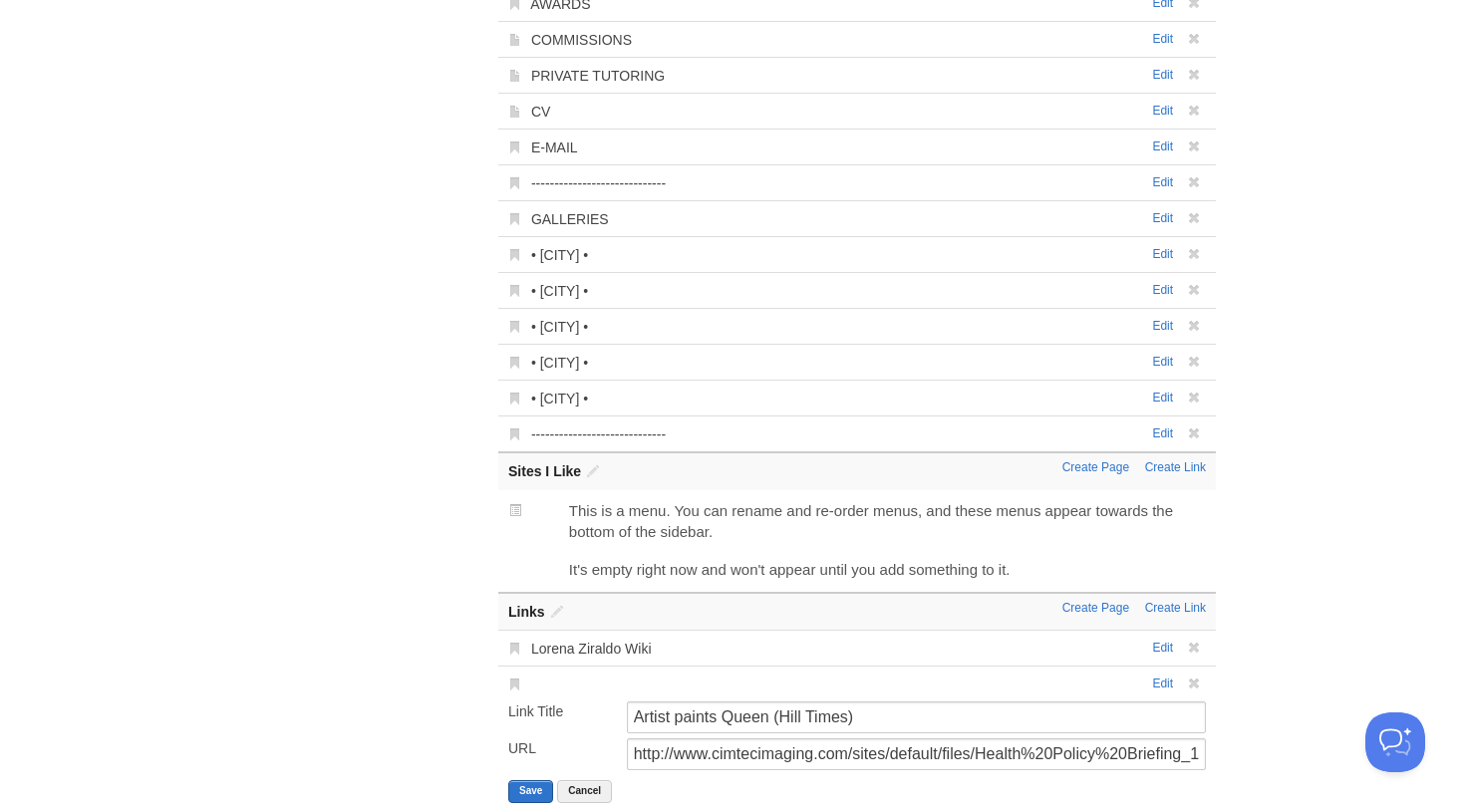 click on "Dashboard
Logout
Your Sites Lorena Ziraldo •	 Artist
Create a new site
Edit your user profile
Edit your account
Suggest a feature
FAQ and Support
« Back to Site
New Post
by Web
by Email
Lorena Ziraldo •	 Artist
Post by Email
post@lorenaziraldo.posthaven.com
General
Theme
Menus
Autopost
Contributors
Subscribers
Advanced
Pages and links appear on your site. Drag and drop to re-order them." at bounding box center (732, 228) 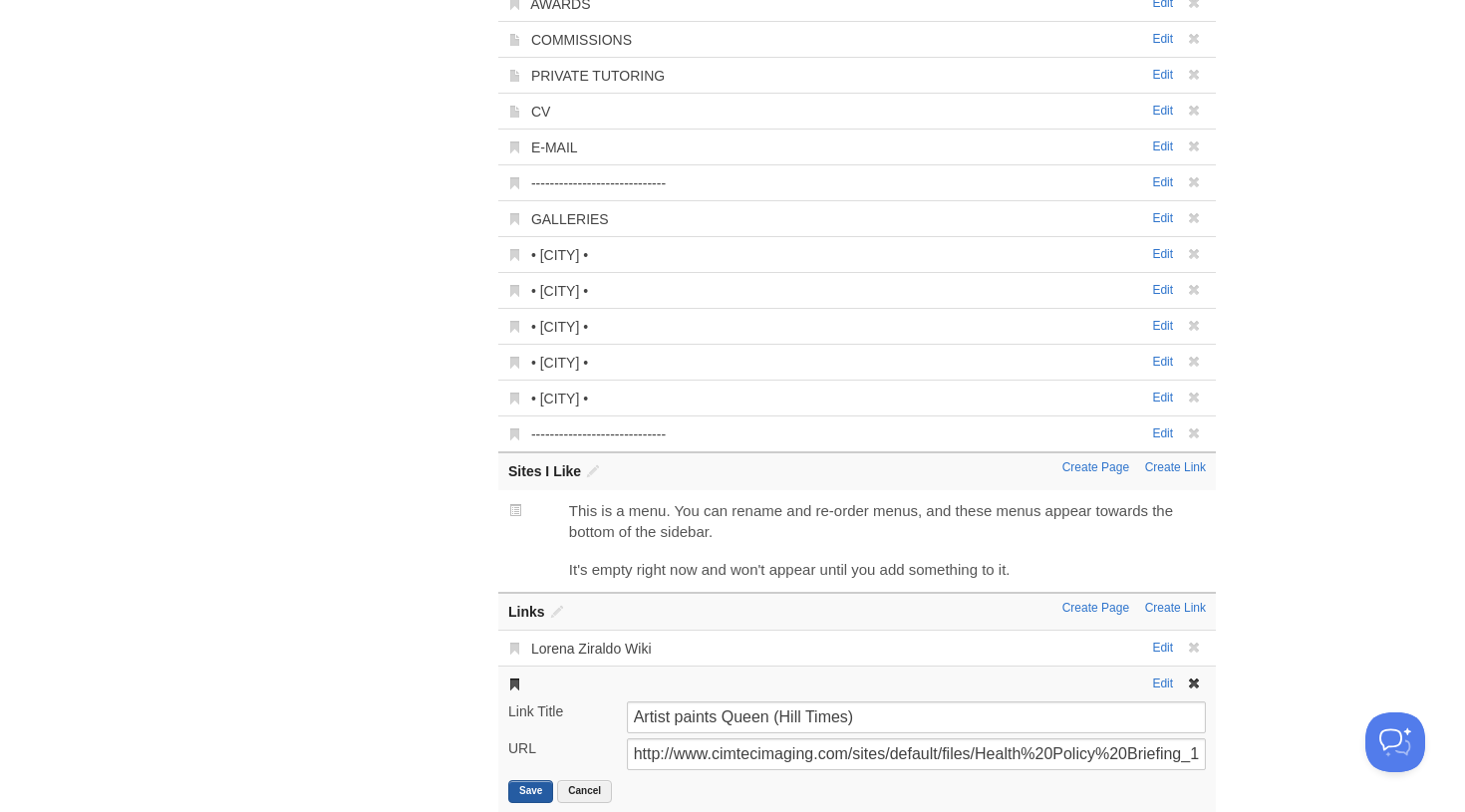 click on "Save" at bounding box center (530, 791) 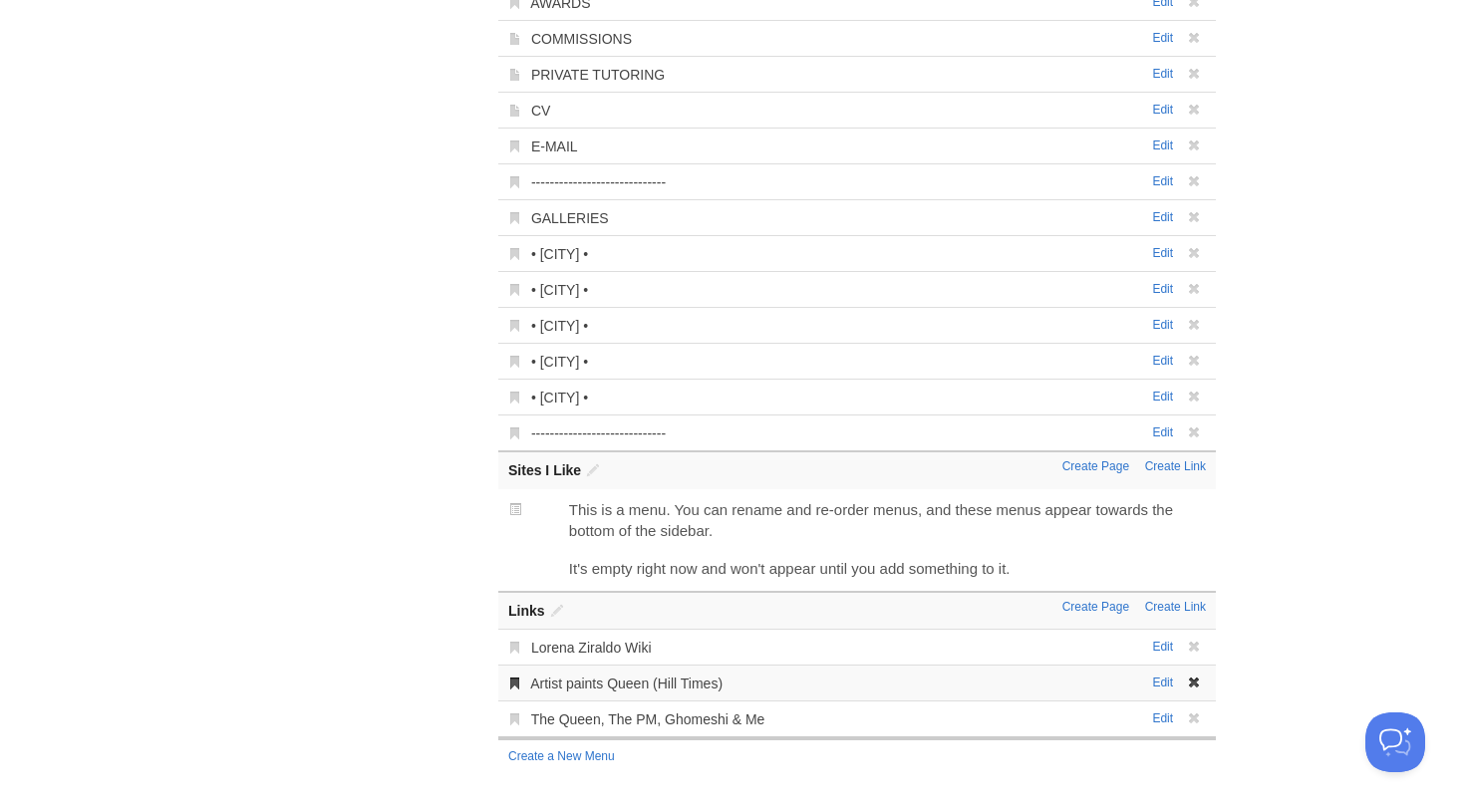 scroll, scrollTop: 467, scrollLeft: 0, axis: vertical 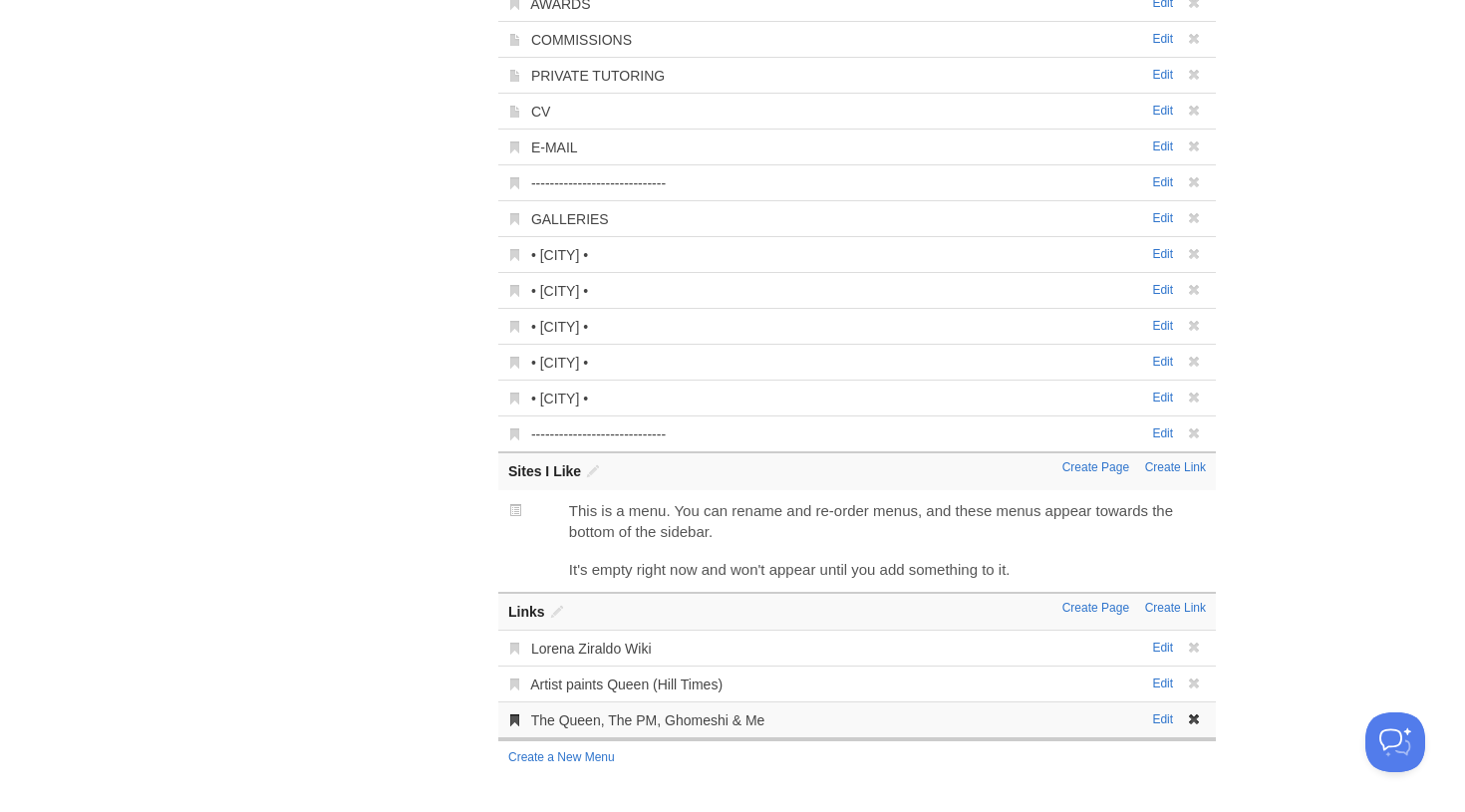 click on "The Queen, The PM, Ghomeshi & Me
Link Title
The Queen, The PM, Ghomeshi & Me
URL
http://ottawacitizen.com/entertainment/local-arts/the-queen-the-pm-ghomeshi-me-scenes-from-canadas-new-national-portrait-gallery
Save
Cancel" at bounding box center (857, 719) 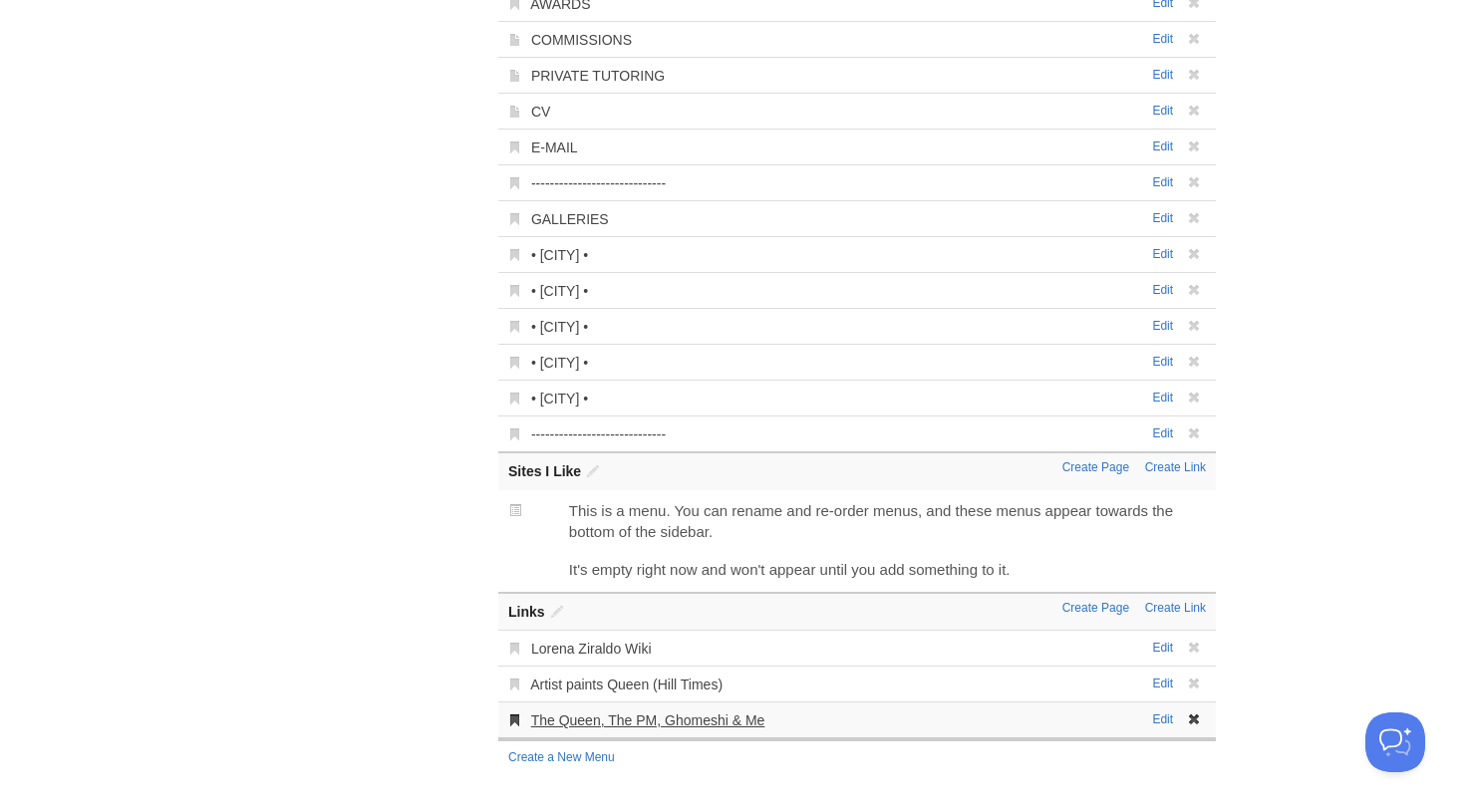 click on "The Queen, The PM, Ghomeshi & Me" at bounding box center [648, 720] 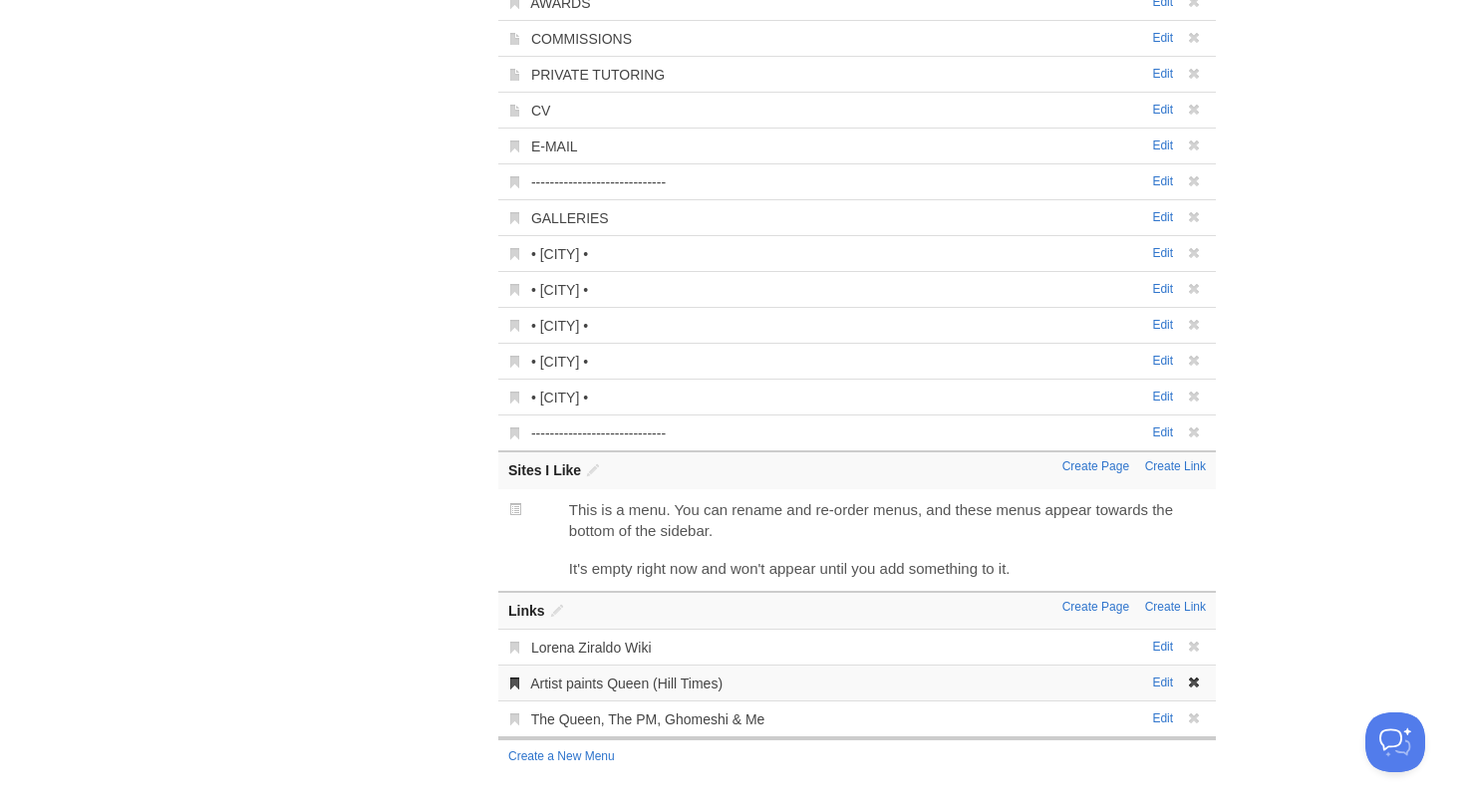 scroll, scrollTop: 467, scrollLeft: 0, axis: vertical 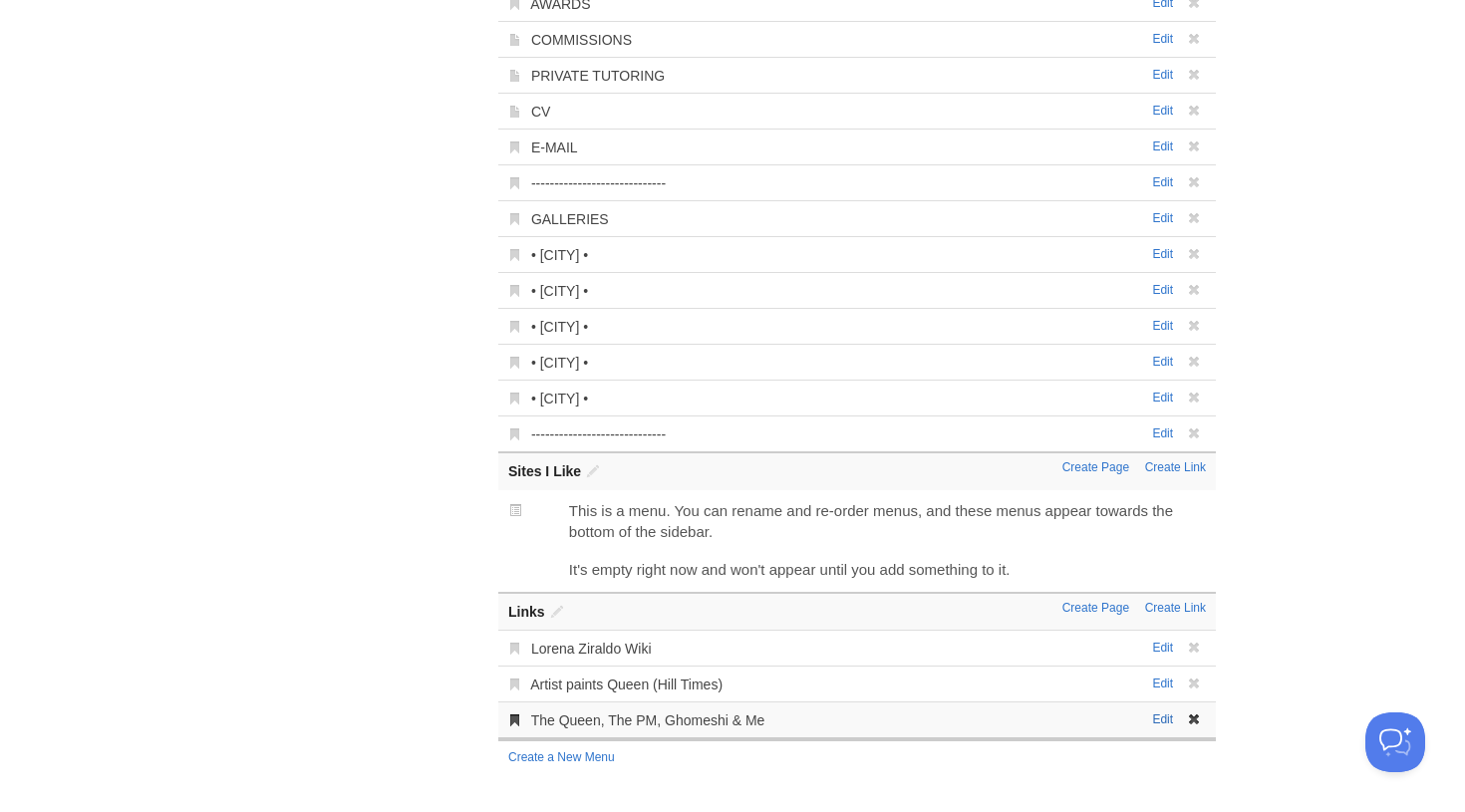 click on "Edit" at bounding box center [1162, 719] 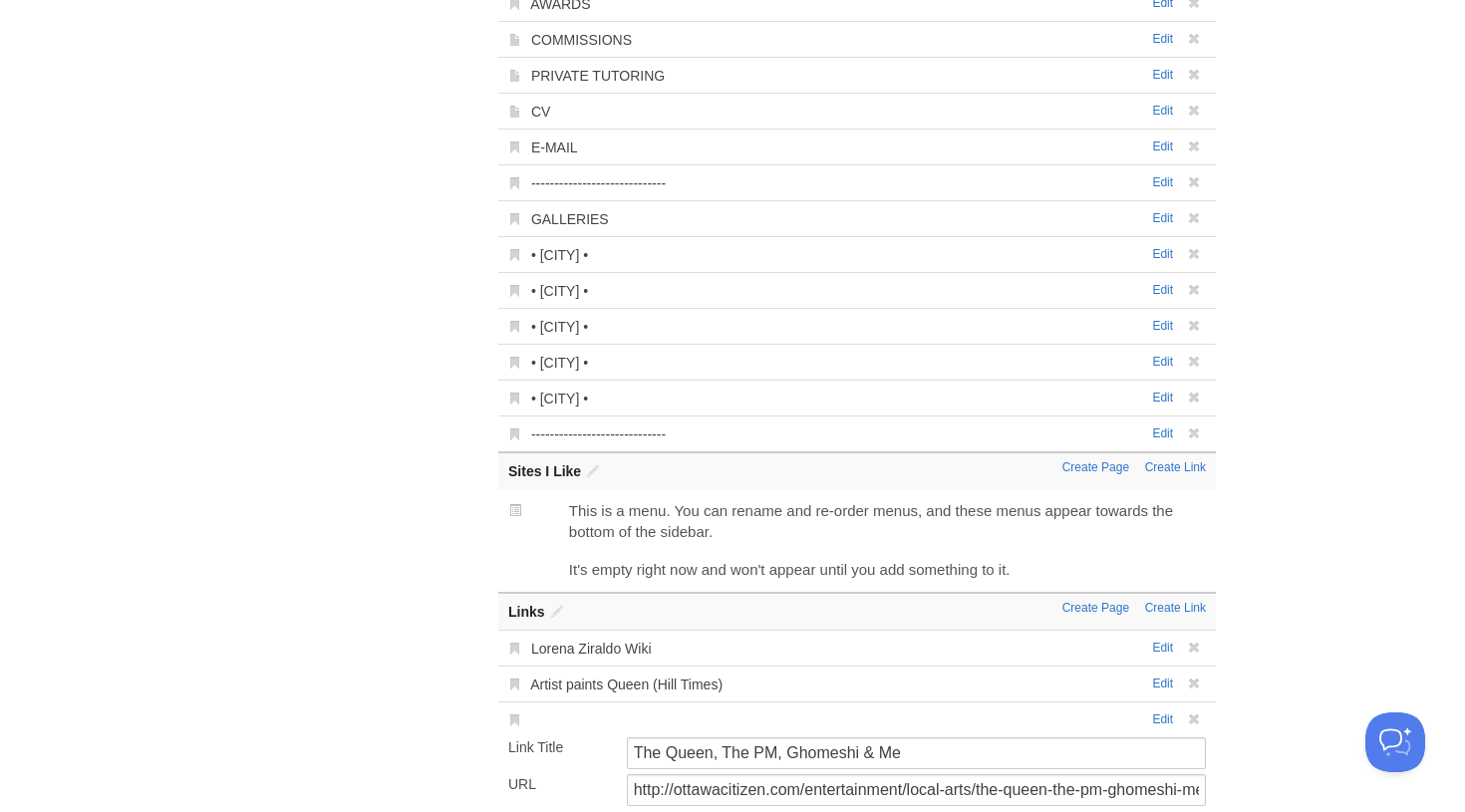 click on "Your Sites Lorena Ziraldo •	 Artist
Create a new site
Edit your user profile
Edit your account
Suggest a feature
FAQ and Support
« Back to Site
New Post
by Web
by Email
Lorena Ziraldo •	 Artist
Post by Email
post@lorenaziraldo.posthaven.com
General
Theme
Menus
Autopost
Contributors
Subscribers
Advanced
Pages and links appear on your site. Drag and drop to re-order them.
Create Page
Create Link
Navigation" at bounding box center [732, 266] 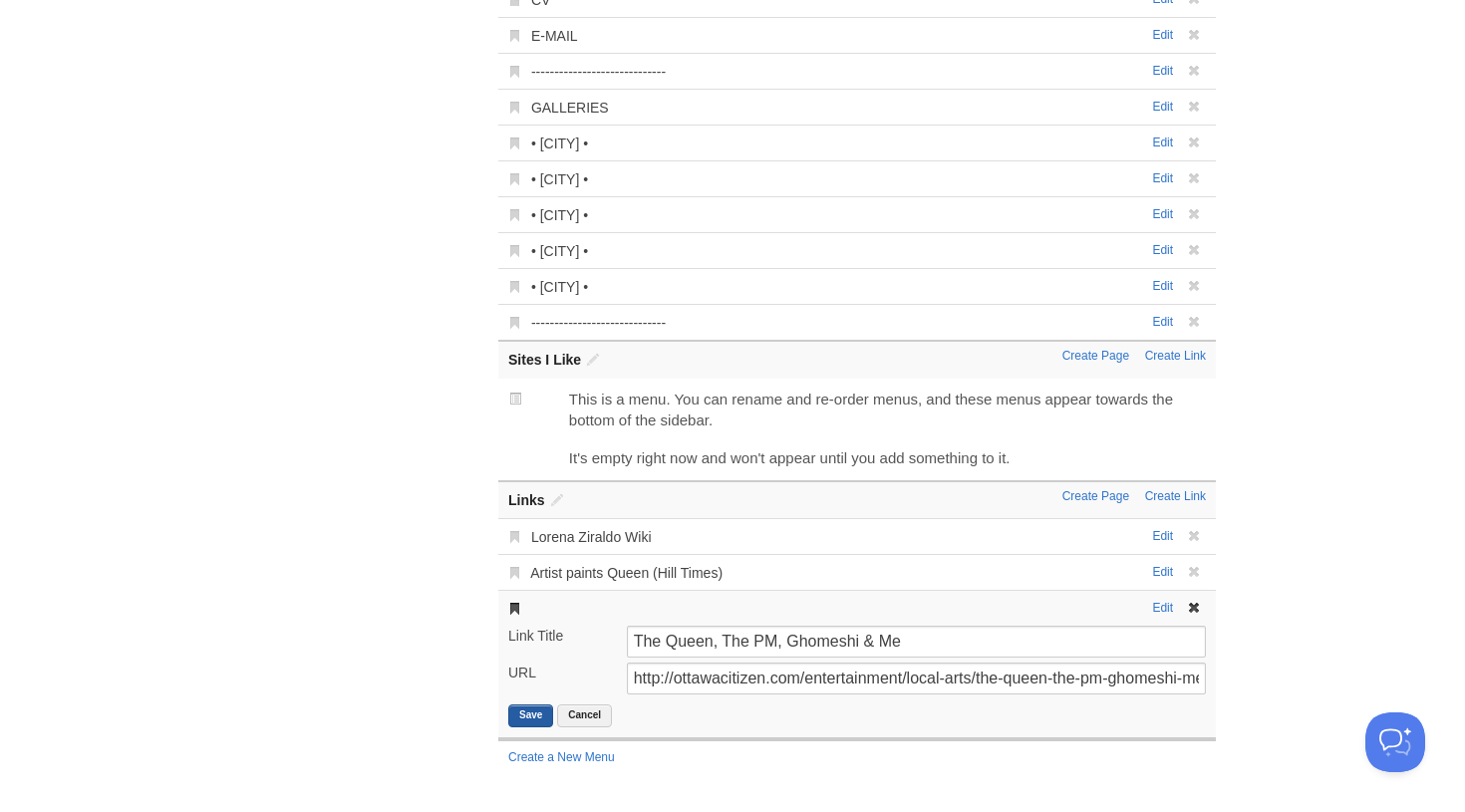 click on "Save" at bounding box center [530, 715] 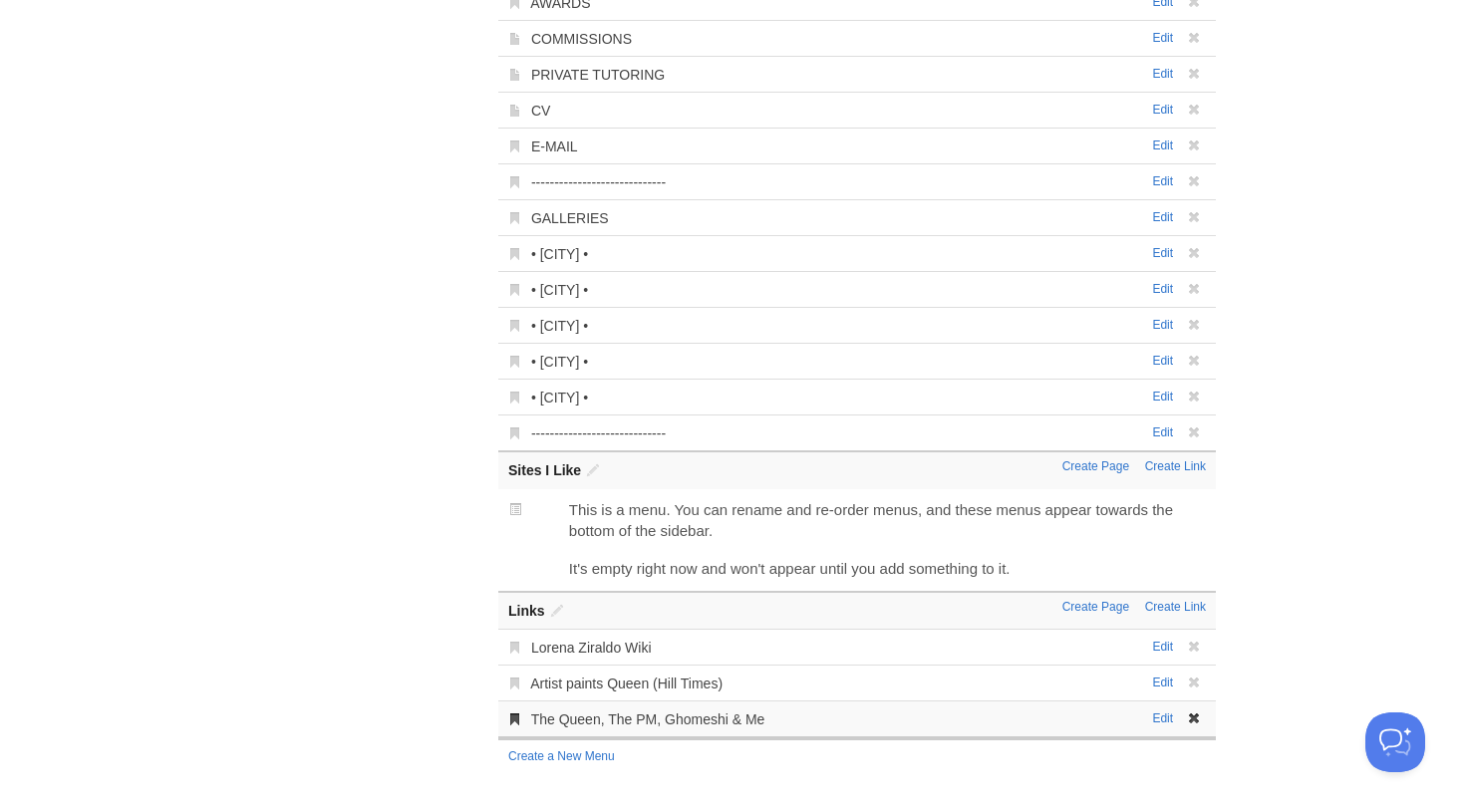 scroll, scrollTop: 467, scrollLeft: 0, axis: vertical 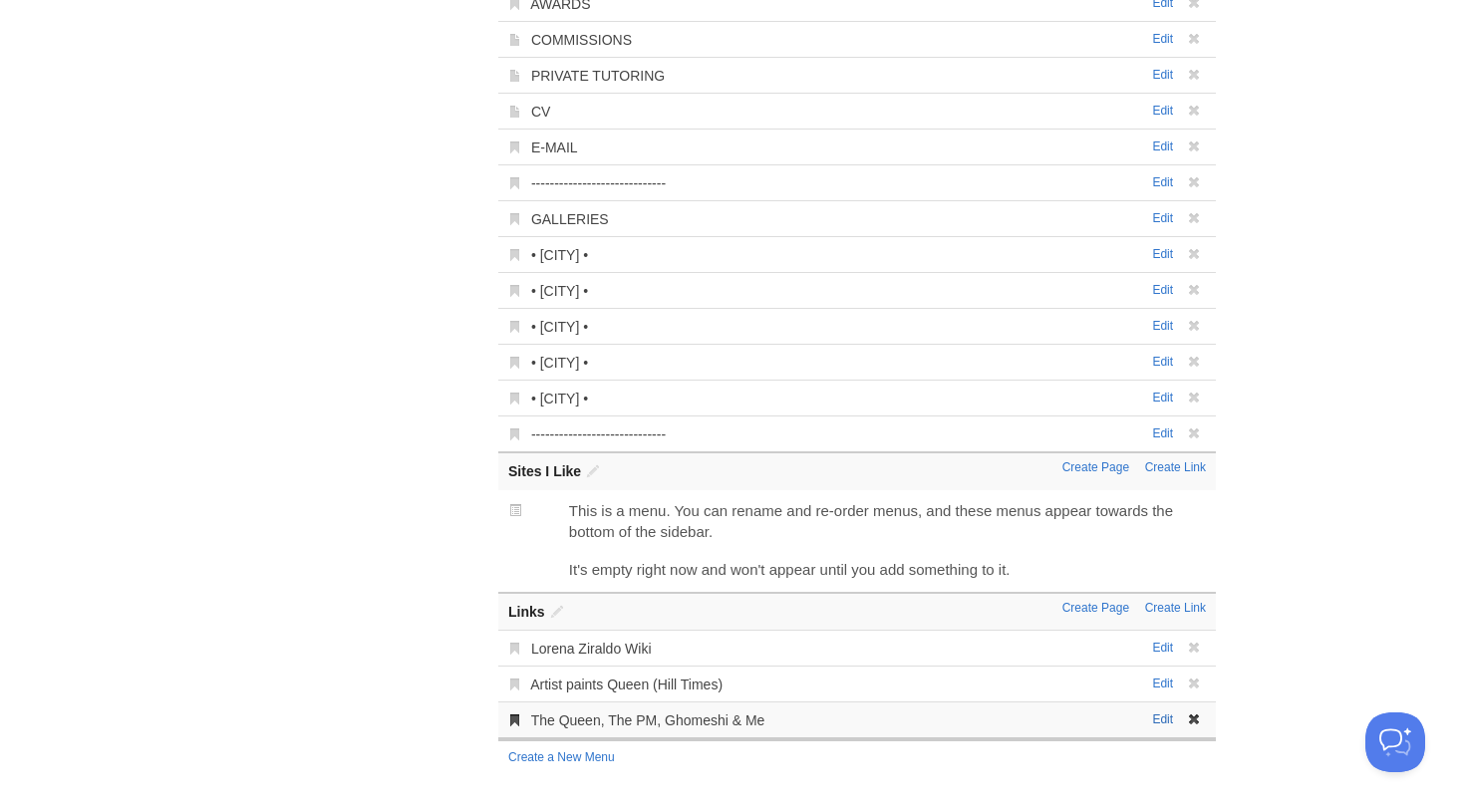 click on "Edit" at bounding box center [1162, 719] 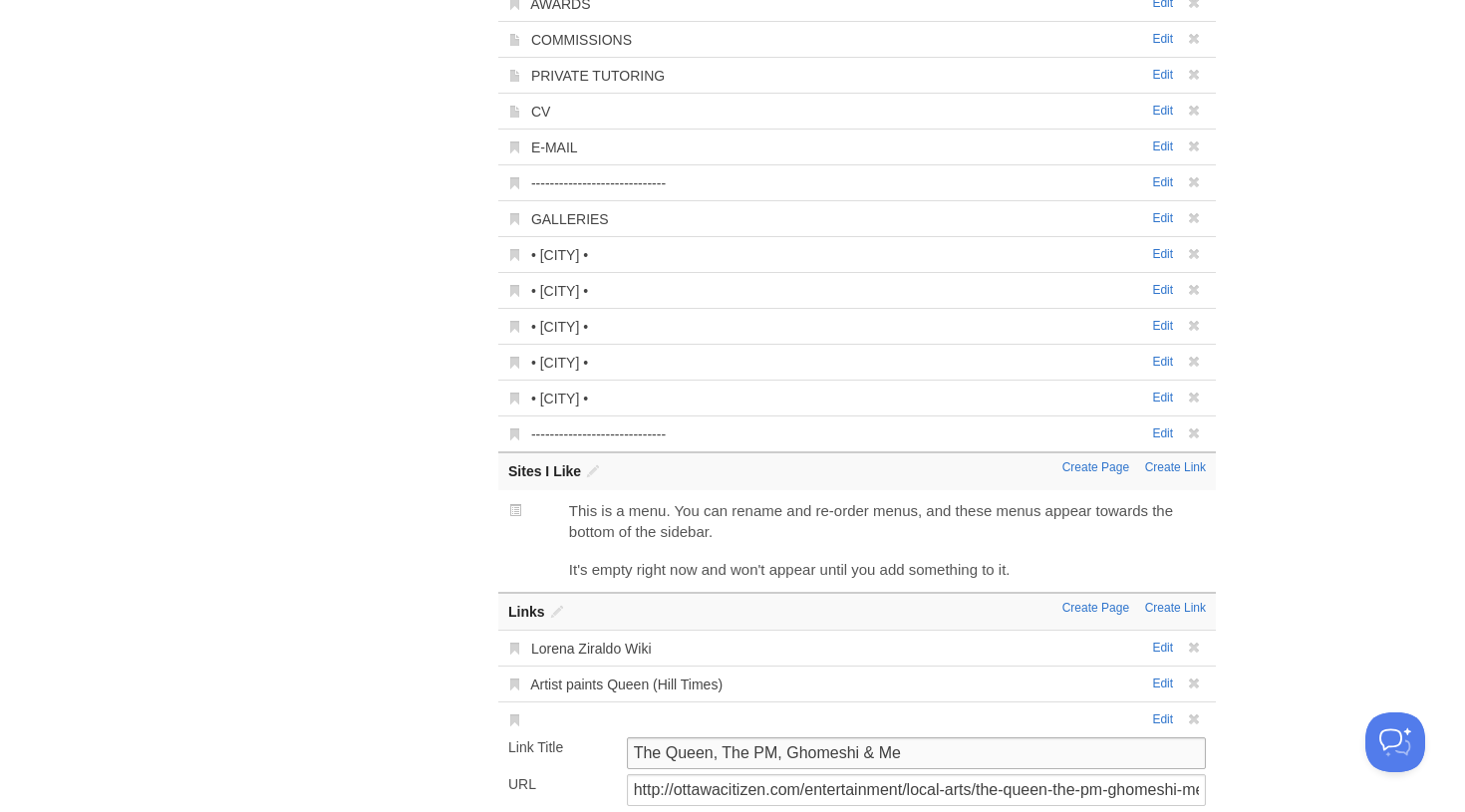 drag, startPoint x: 913, startPoint y: 749, endPoint x: 418, endPoint y: 747, distance: 495.00404 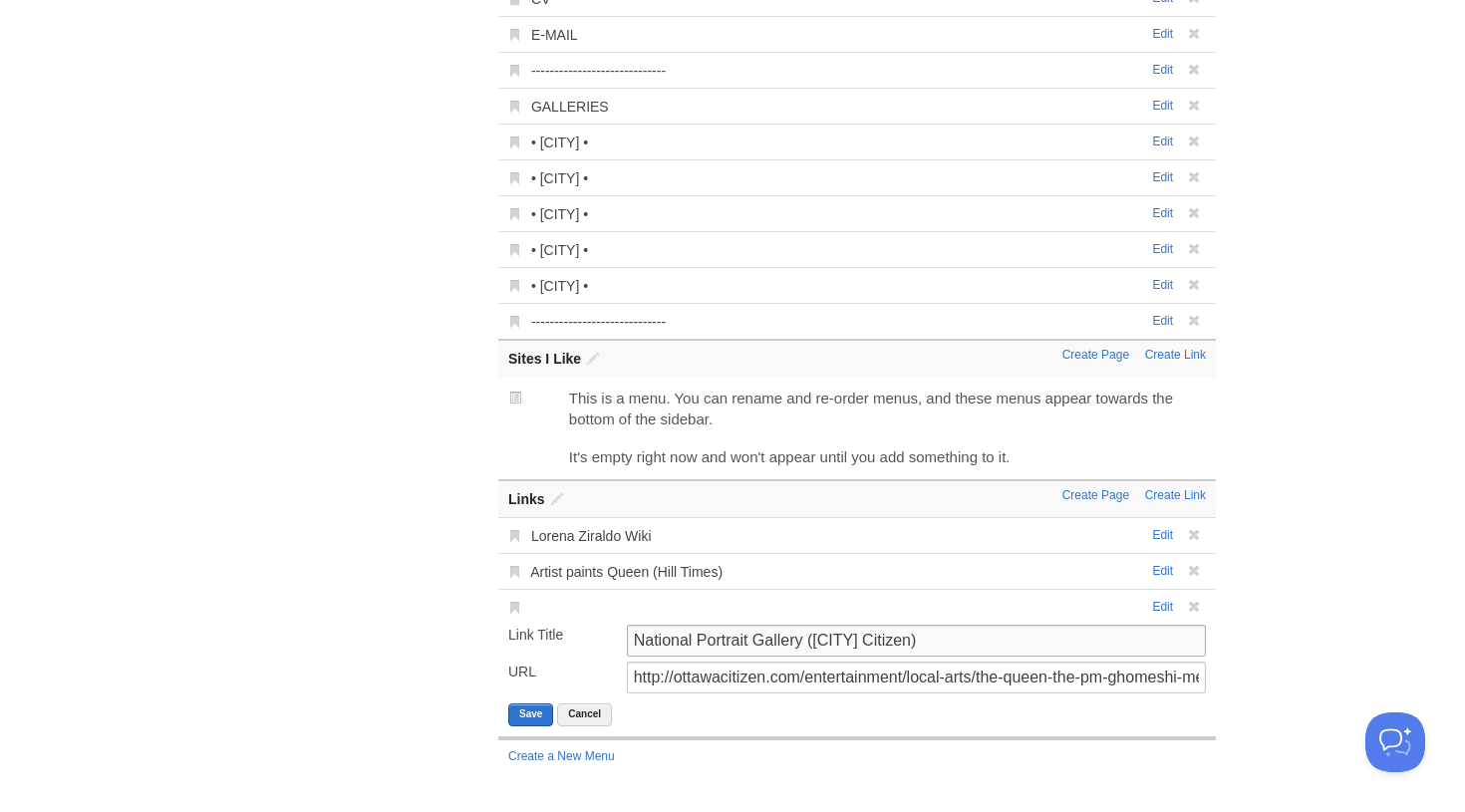 scroll, scrollTop: 579, scrollLeft: 0, axis: vertical 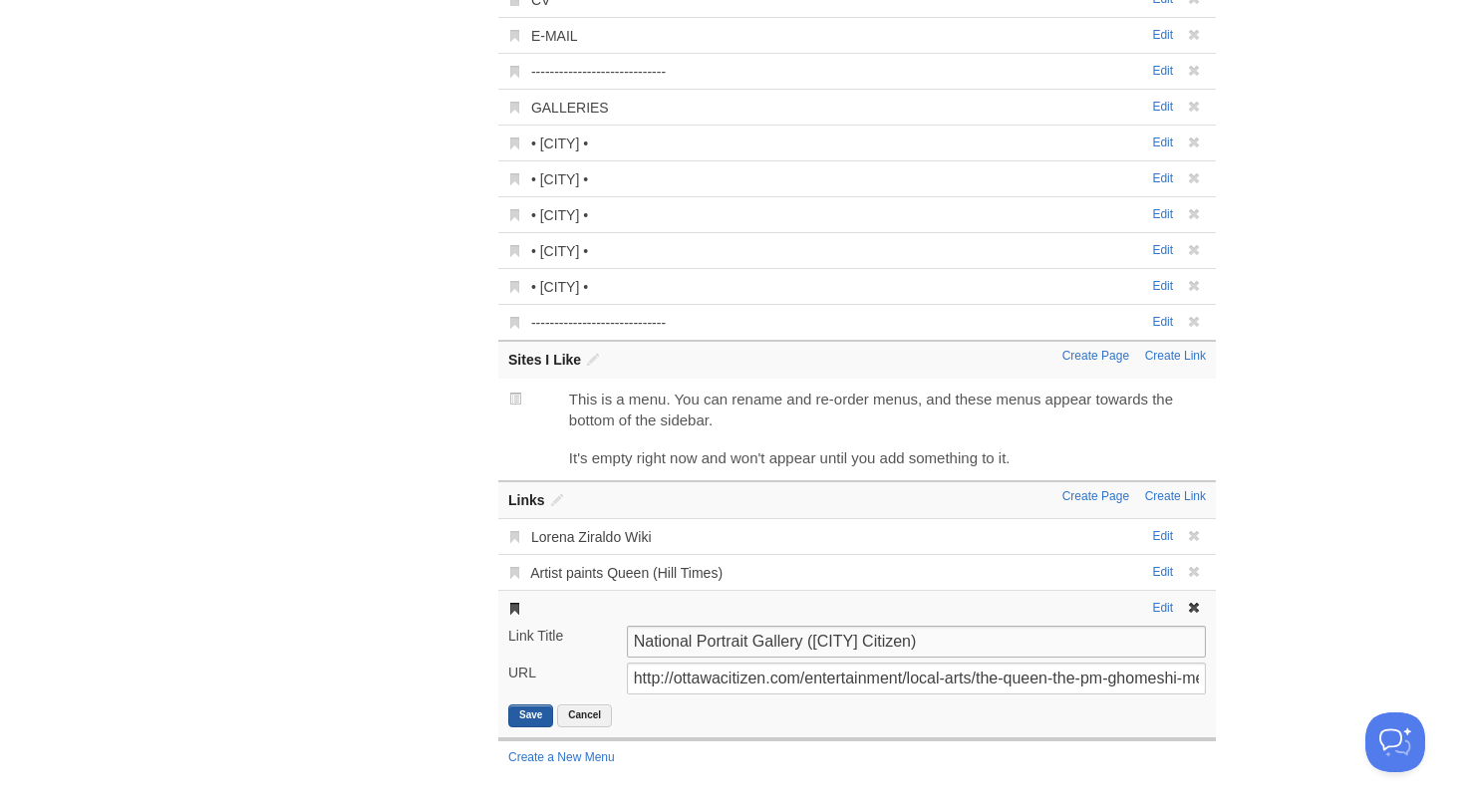 type on "National Portrait Gallery ([CITY] Citizen)" 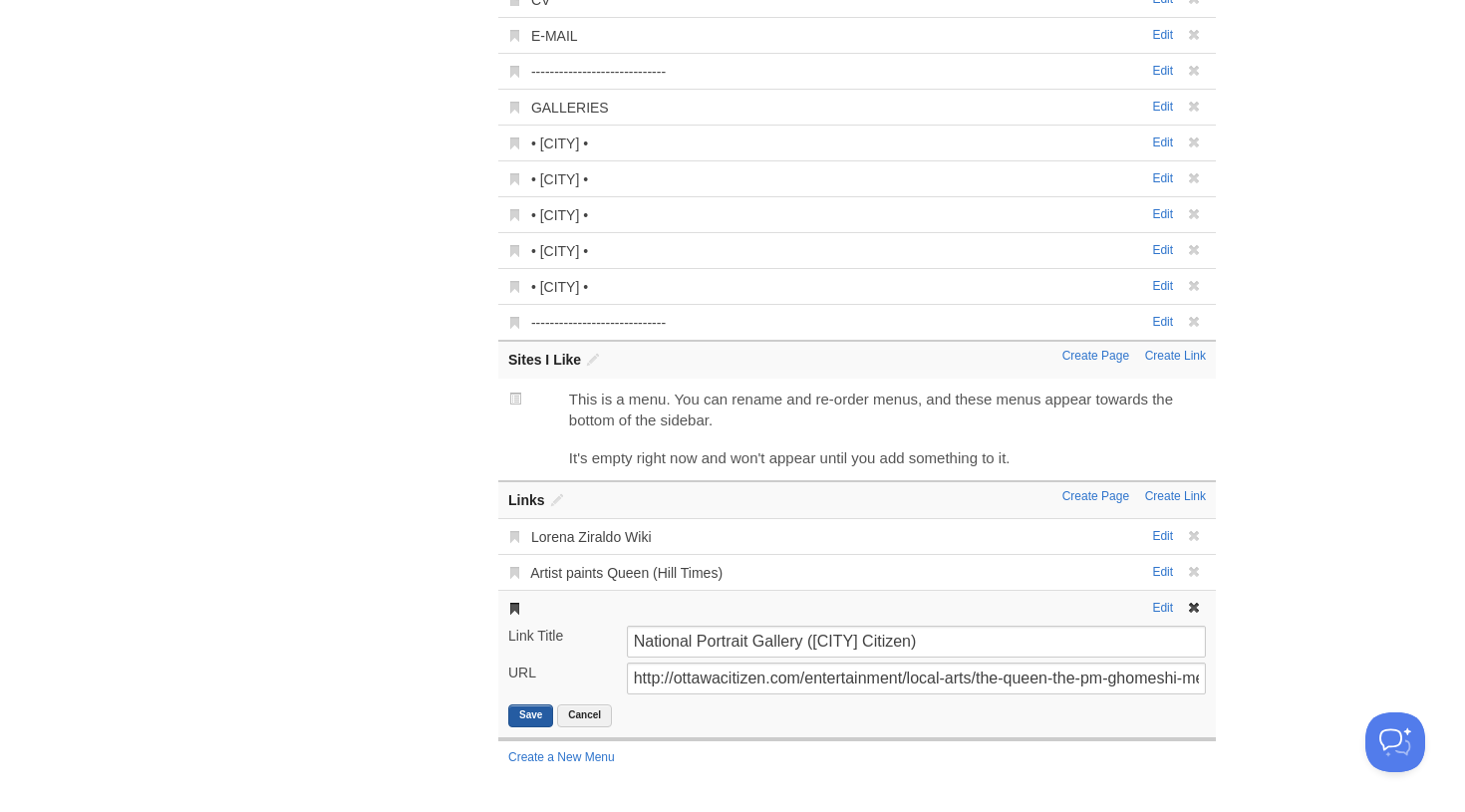 click on "Save" at bounding box center (530, 715) 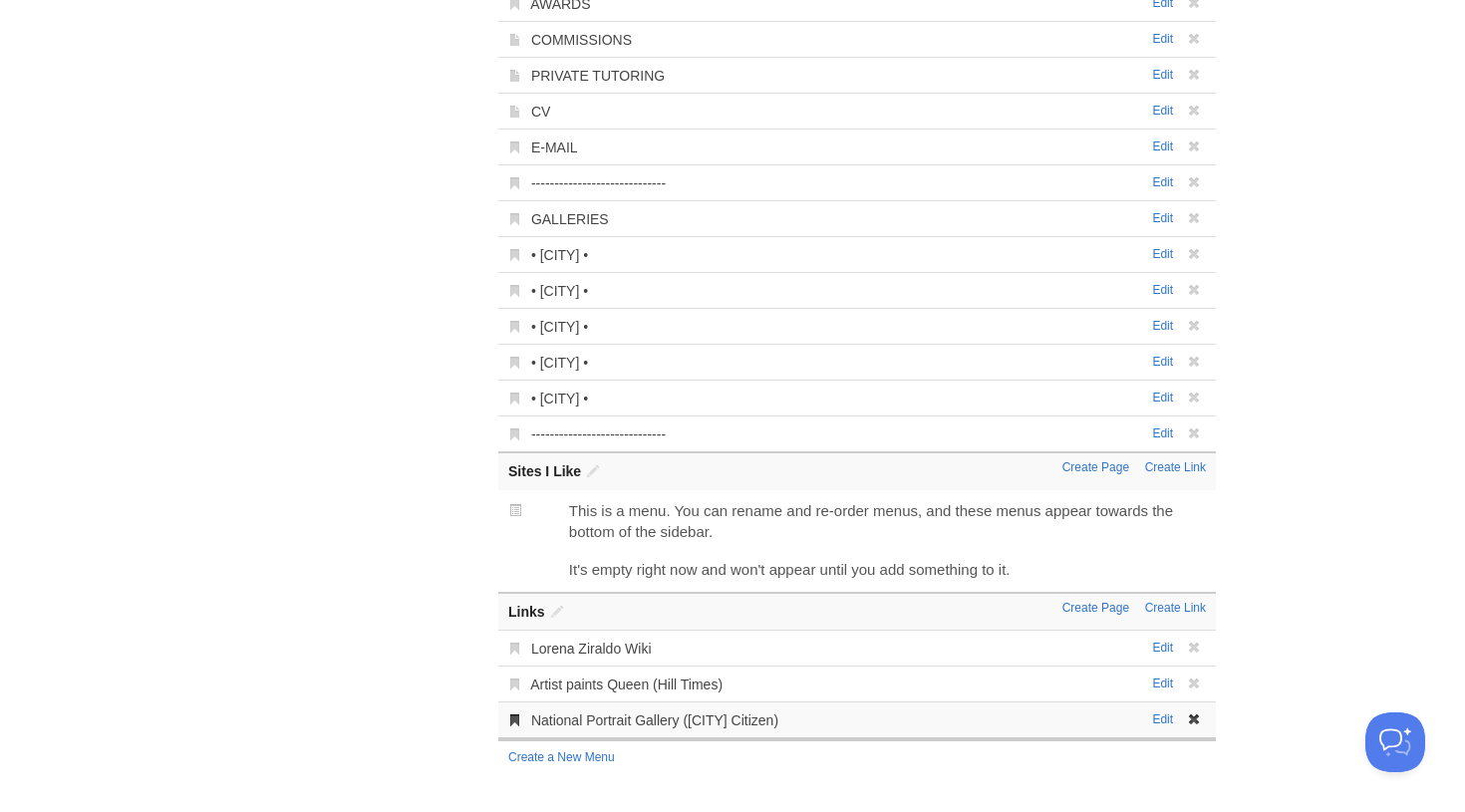 click on "Dashboard
Logout
Your Sites Lorena Ziraldo •	 Artist
Create a new site
Edit your user profile
Edit your account
Suggest a feature
FAQ and Support
« Back to Site
New Post
by Web
by Email
Lorena Ziraldo •	 Artist
Post by Email
post@lorenaziraldo.posthaven.com
General
Theme
Menus
Autopost
Contributors
Subscribers
Advanced
Pages and links appear on your site. Drag and drop to re-order them." at bounding box center [732, 172] 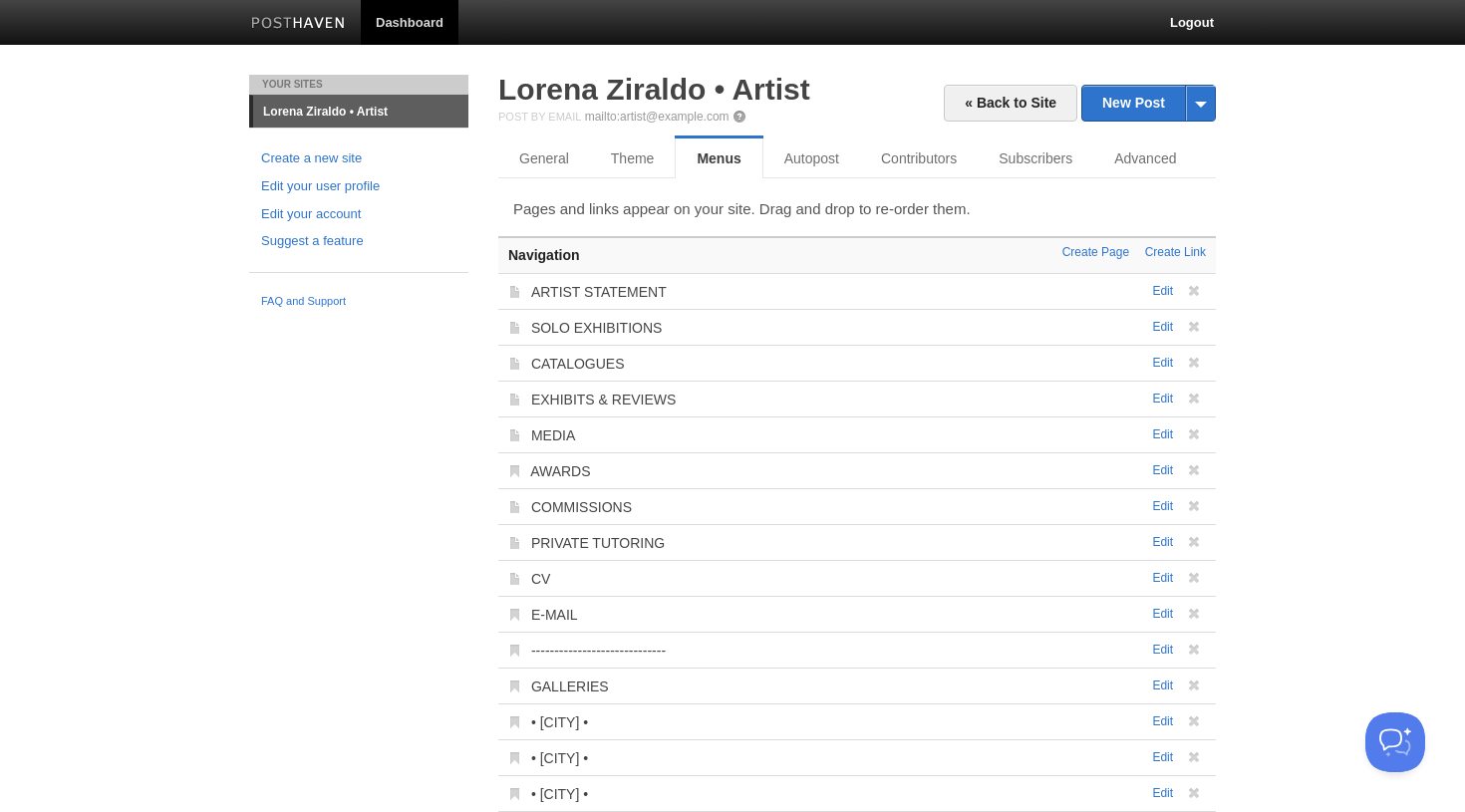 scroll, scrollTop: 0, scrollLeft: 0, axis: both 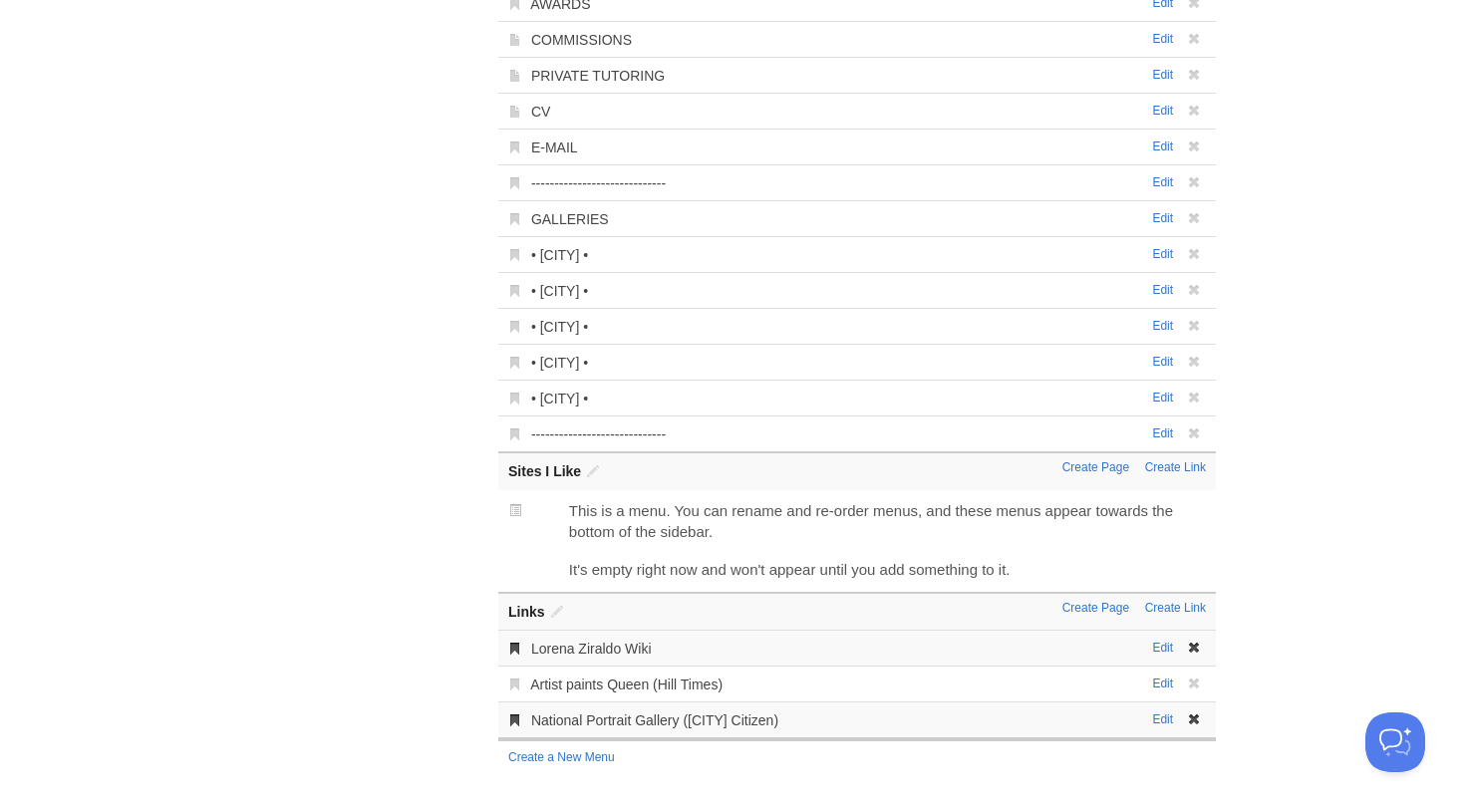 click on "Edit
Lorena Ziraldo Wiki
Link Title
Lorena Ziraldo Wiki
URL
https://en.wikipedia.org/wiki/Lorena_Ziraldo
Save
Cancel" at bounding box center [857, 648] 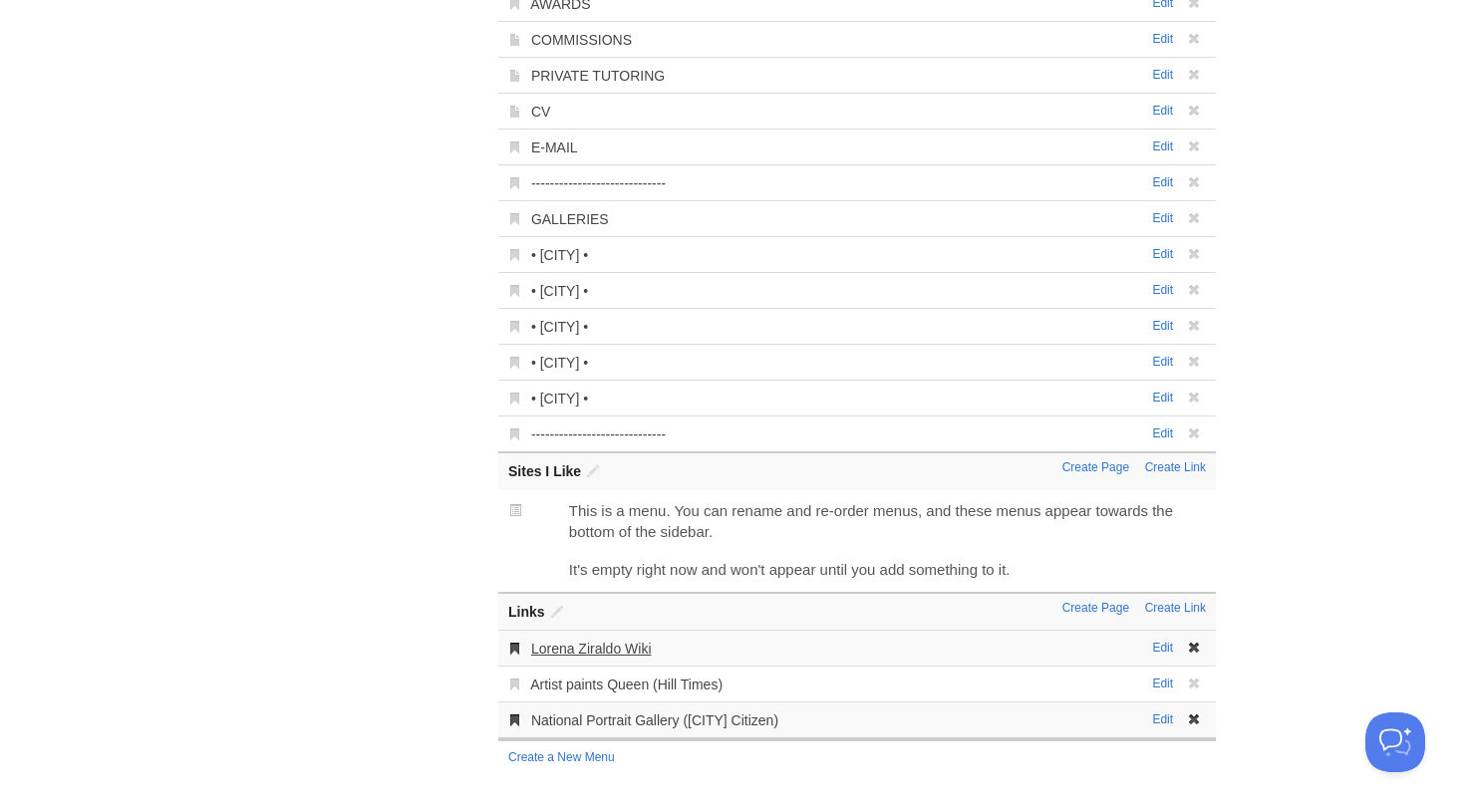 click on "Lorena Ziraldo Wiki" at bounding box center [591, 649] 